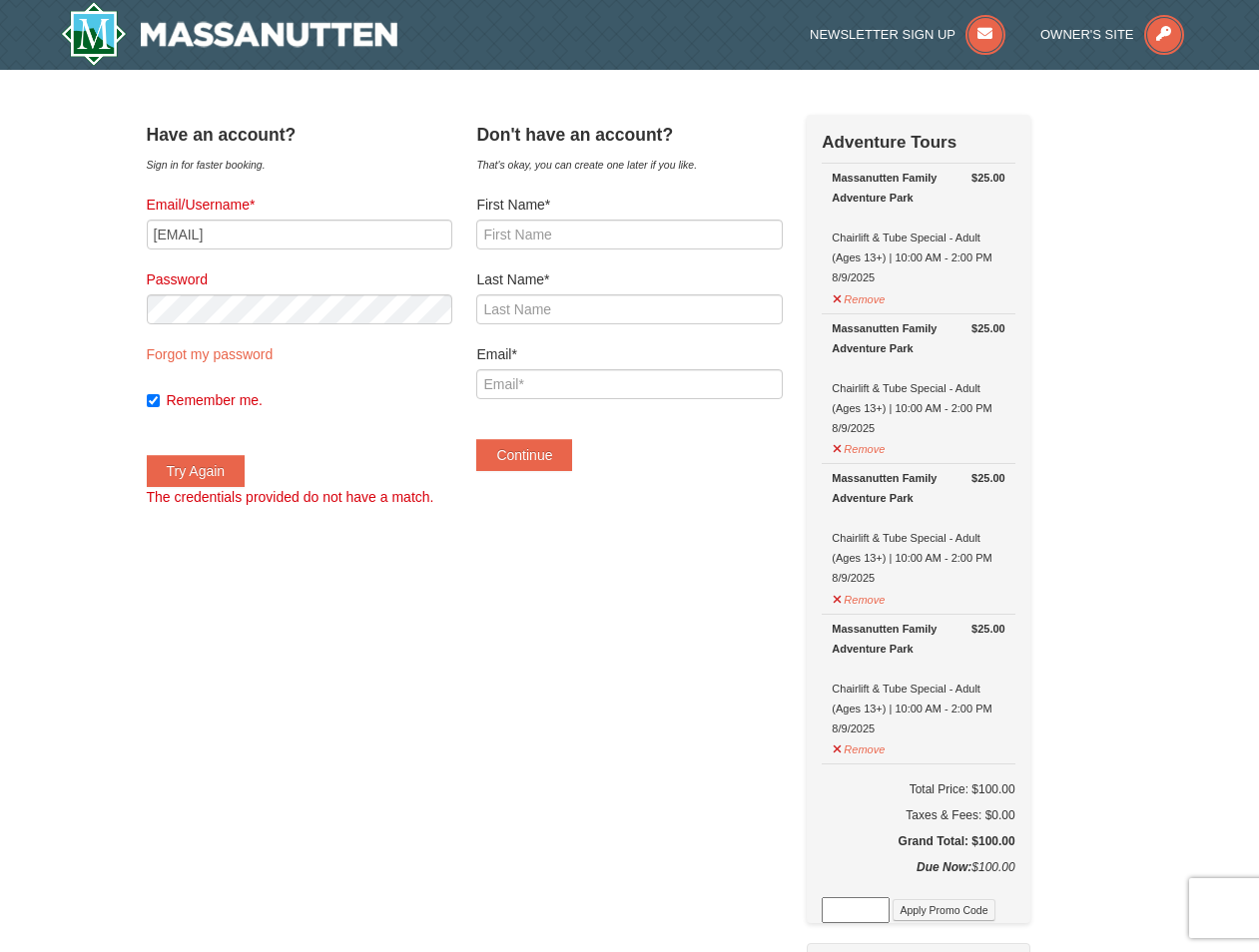 scroll, scrollTop: 0, scrollLeft: 0, axis: both 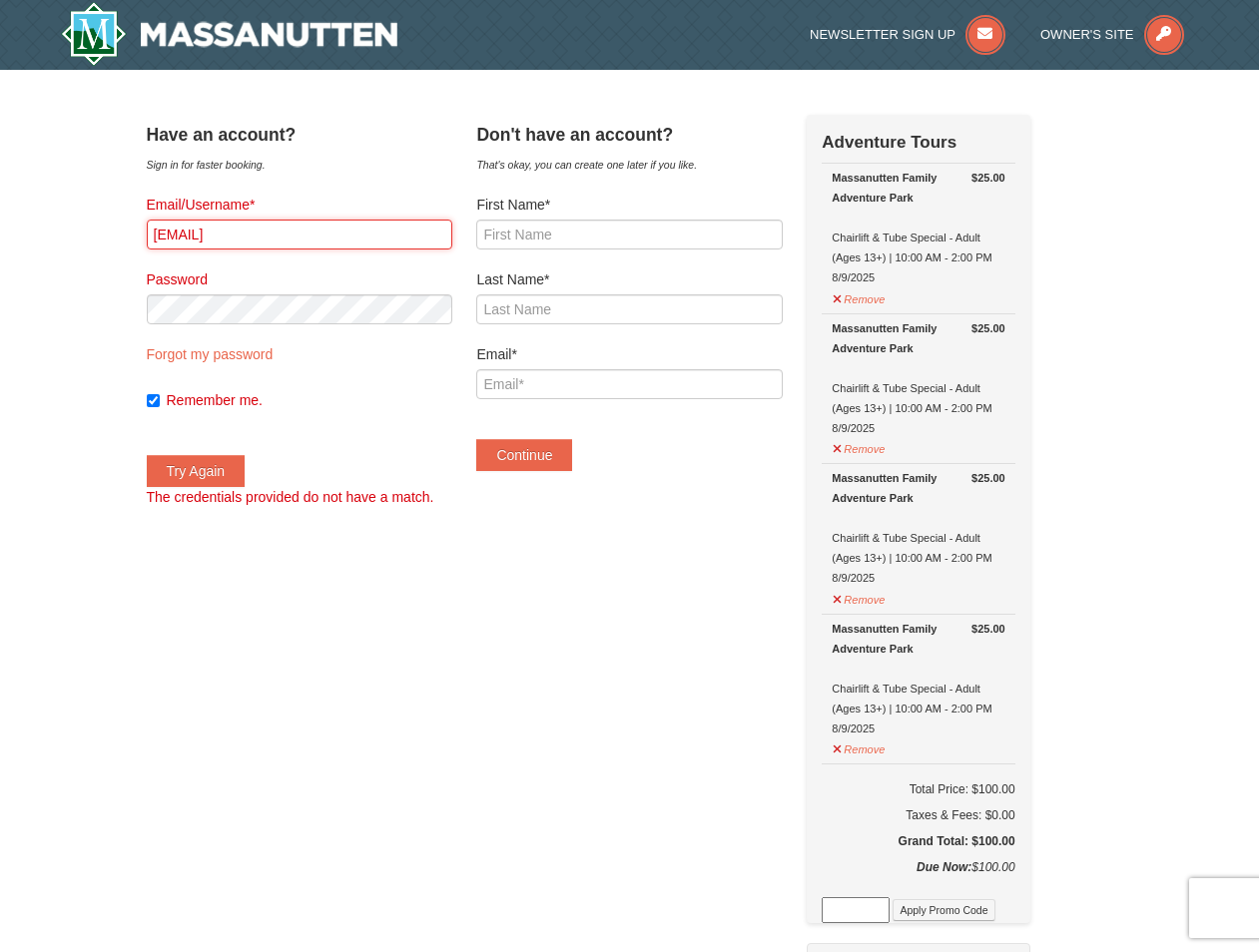 click on "[EMAIL]" at bounding box center [300, 235] 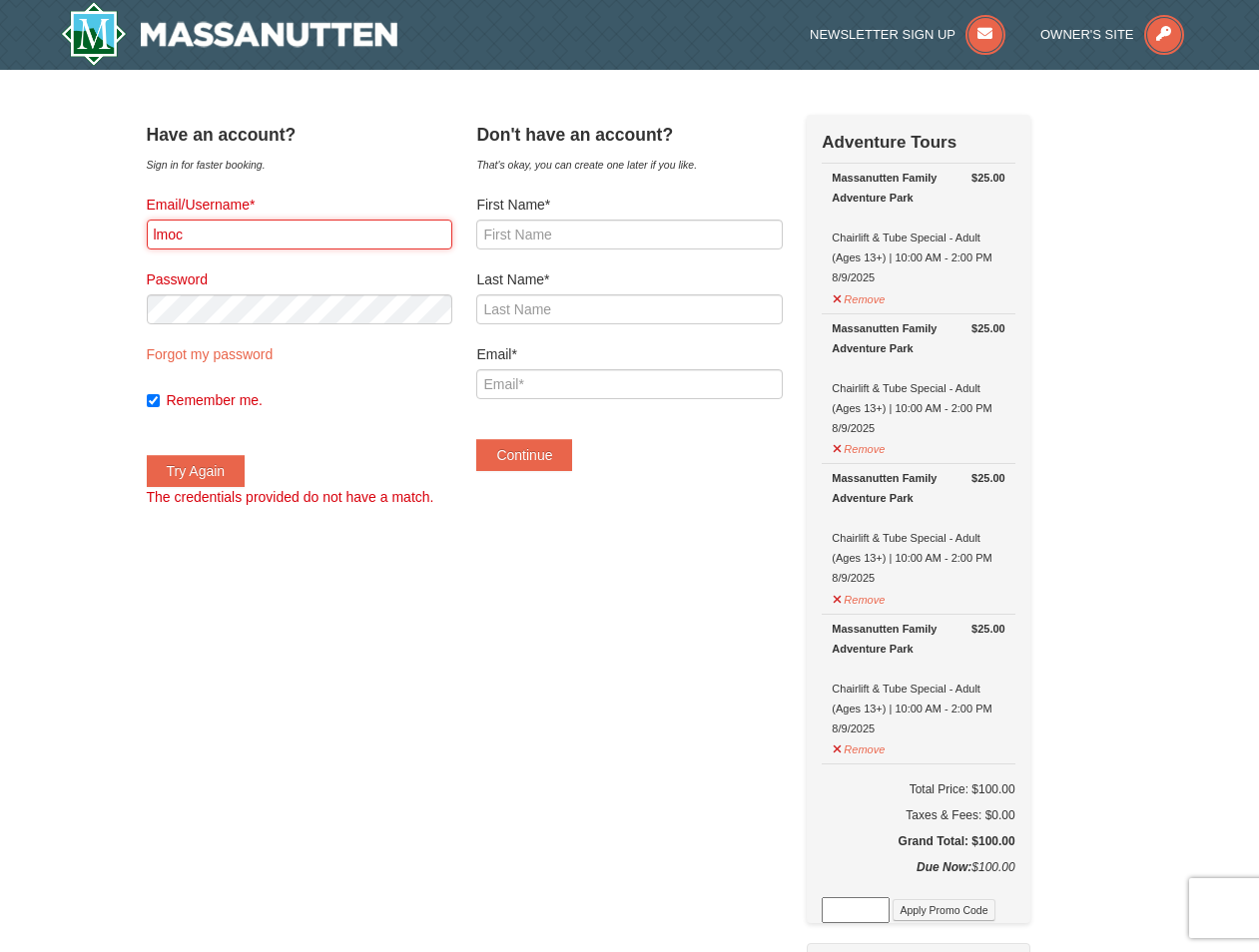 type on "[EMAIL]" 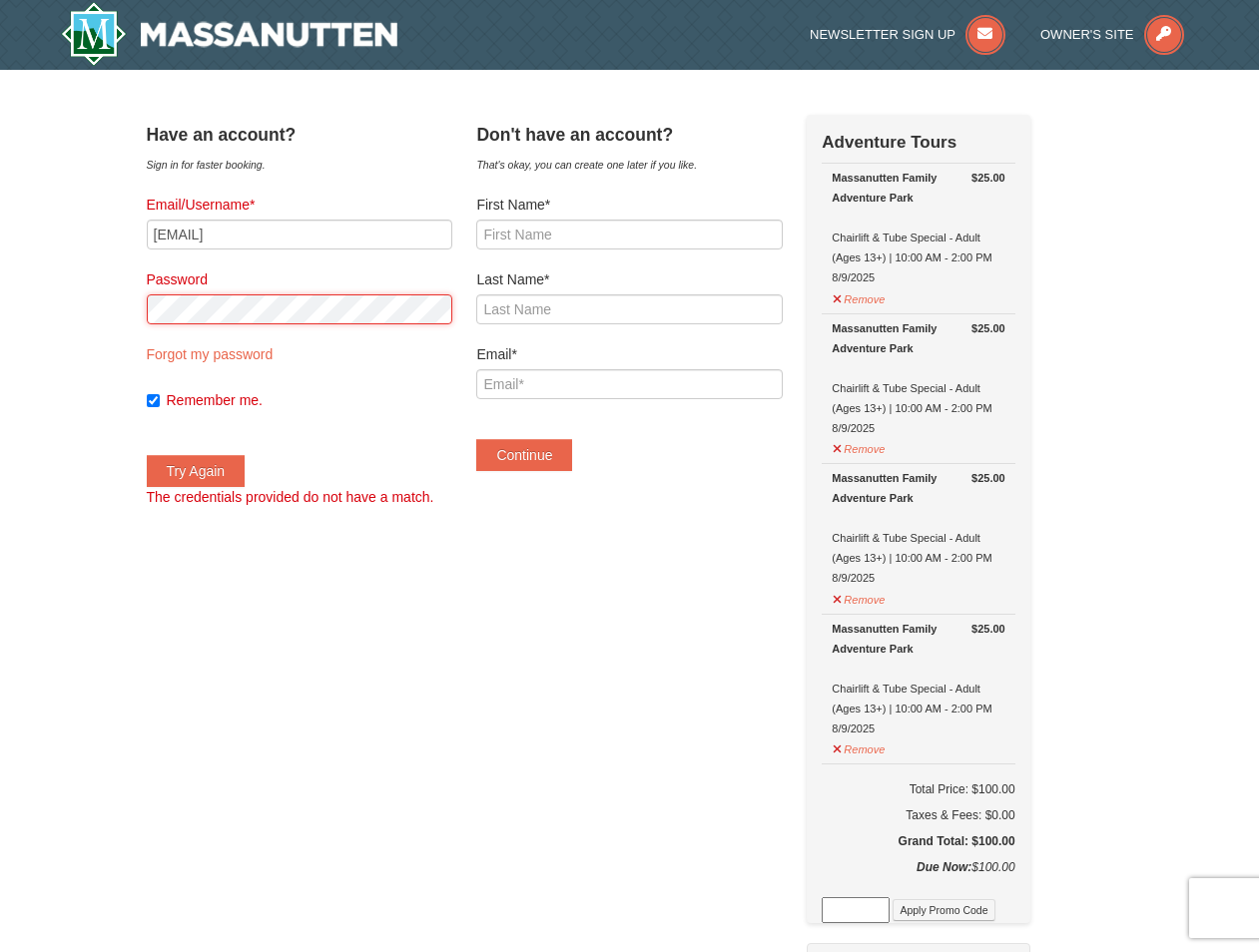 click on "Try Again" at bounding box center [196, 471] 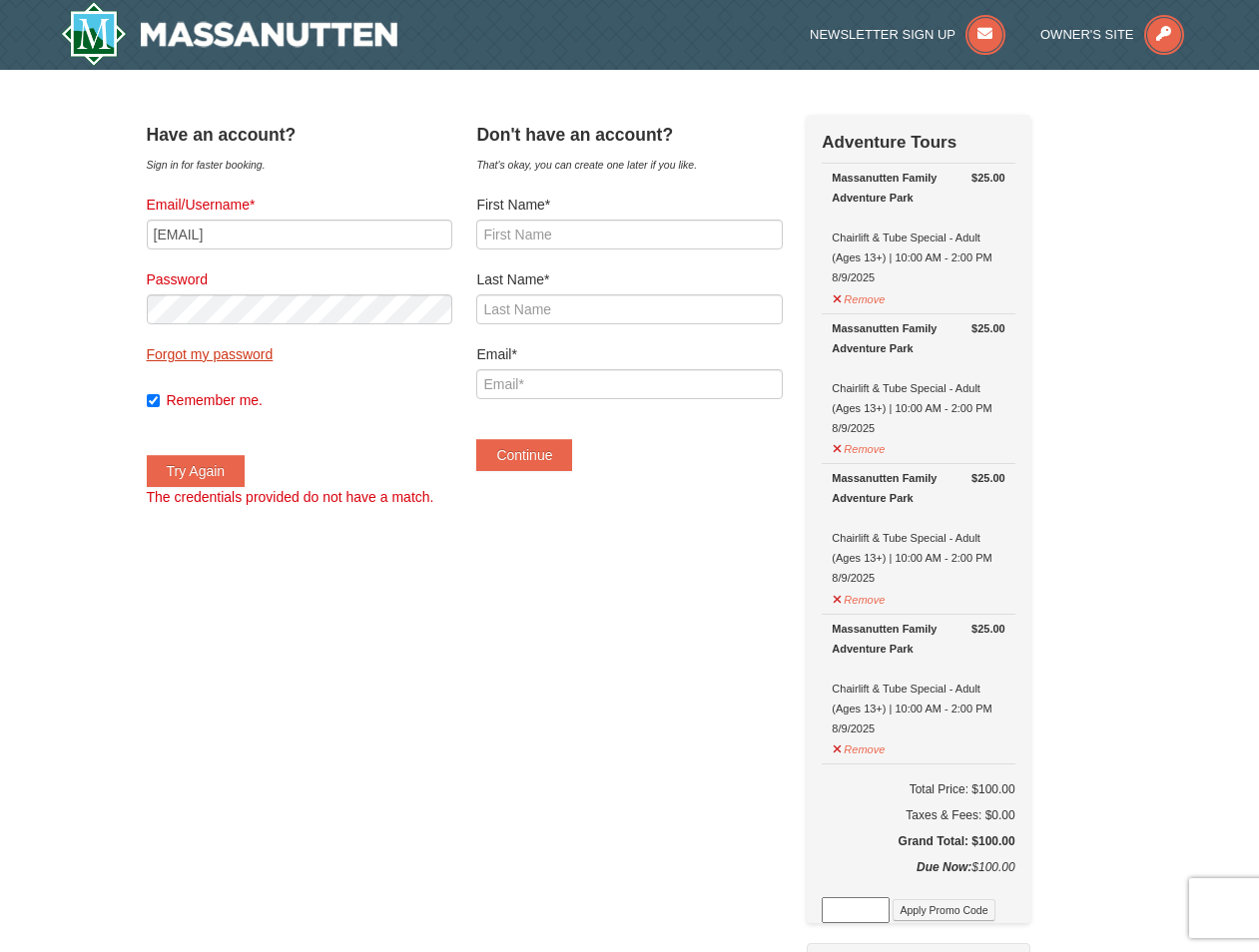 click on "Forgot my password" at bounding box center [210, 354] 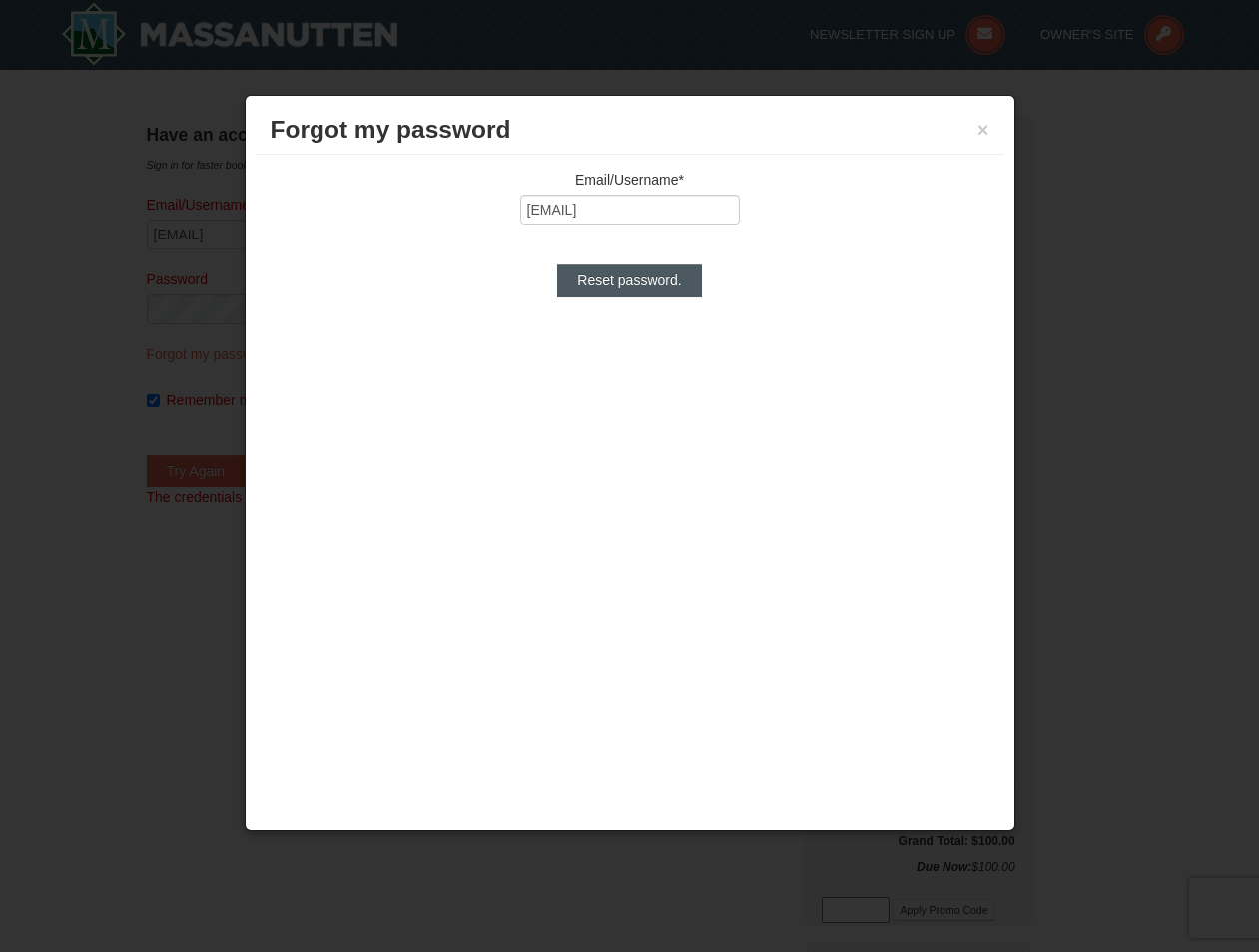 click on "Reset password." at bounding box center [629, 280] 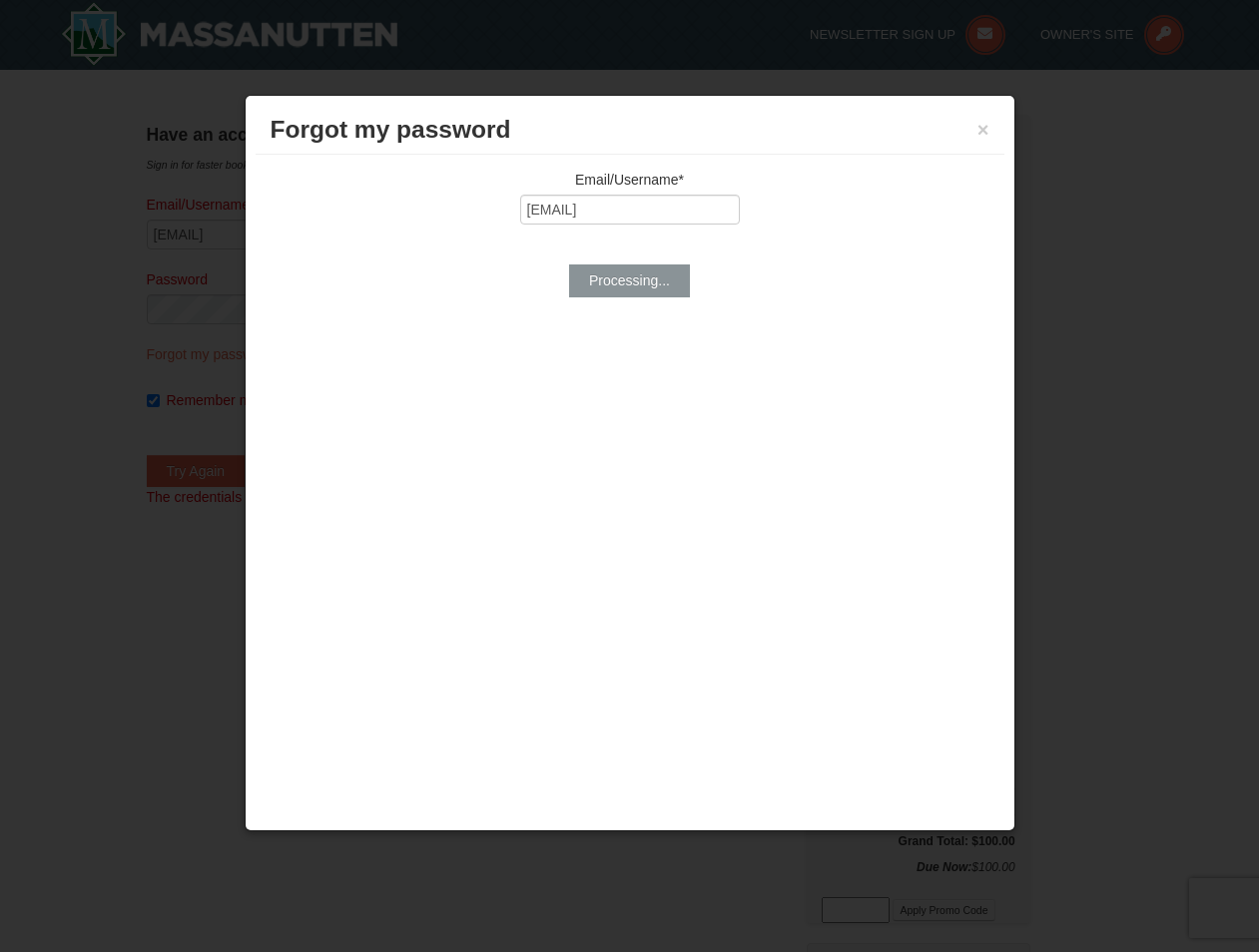 type on "lmocombe@yahoo.com" 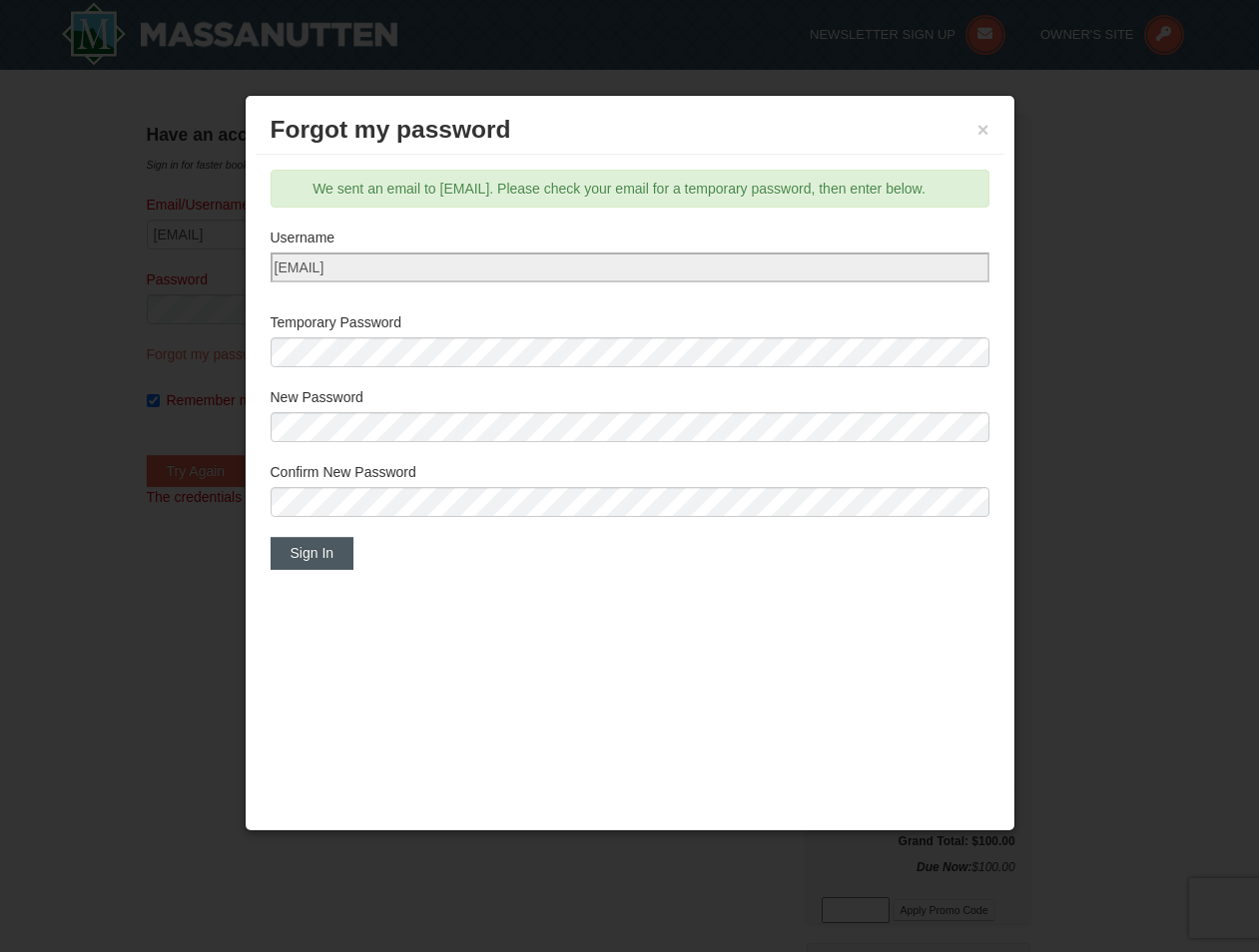 click on "Sign In" at bounding box center [313, 553] 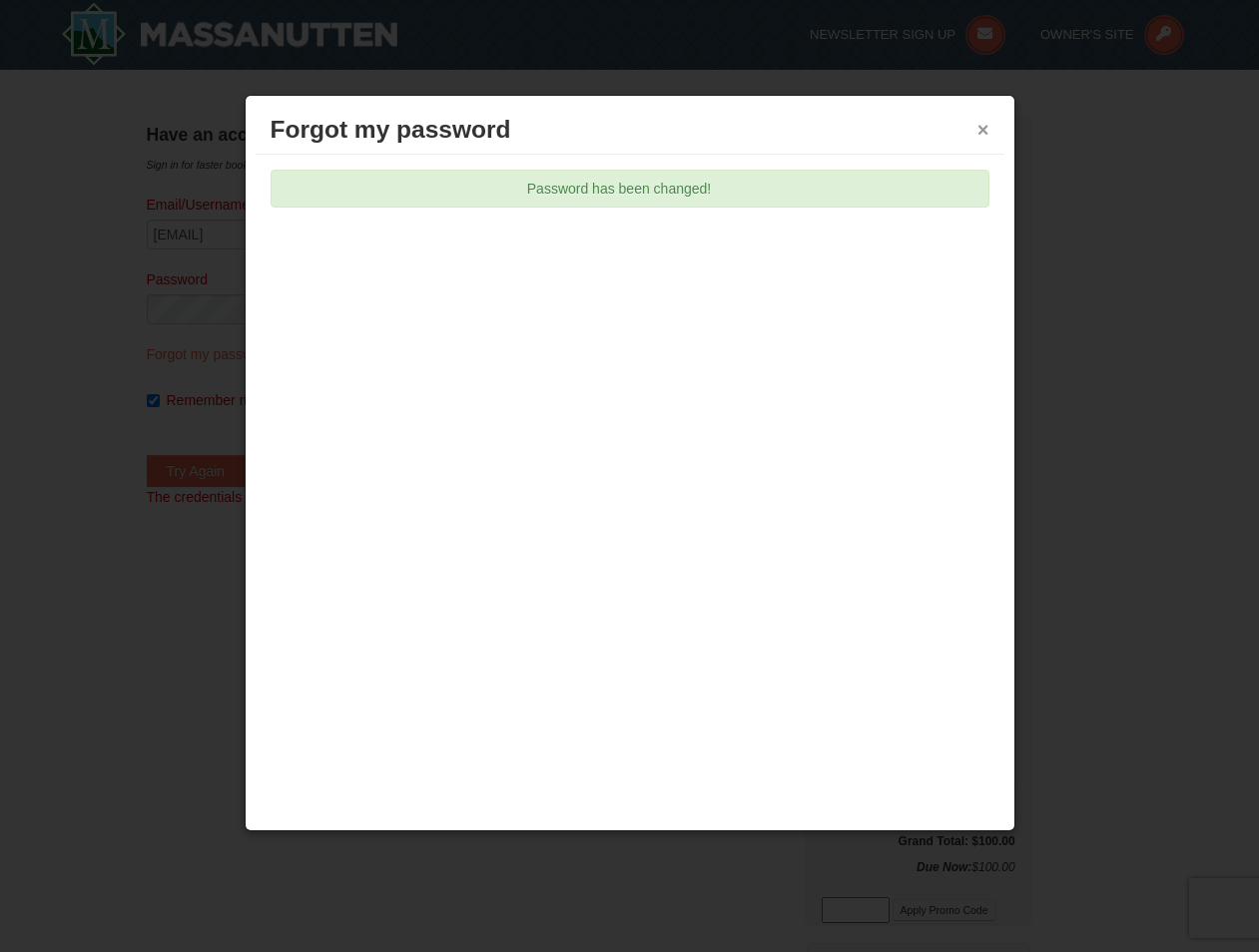 click on "×" at bounding box center [983, 130] 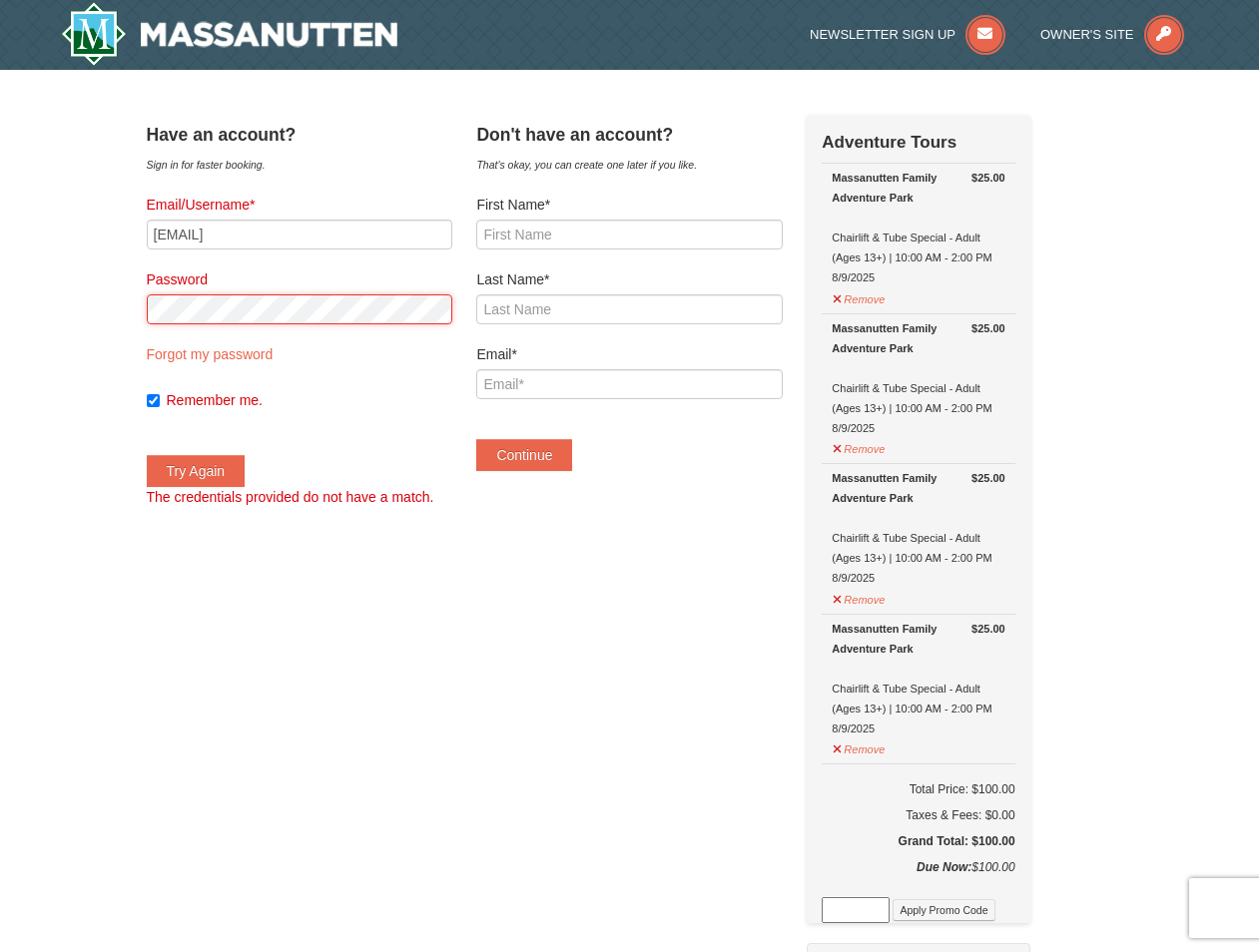 click on "×
Have an account?
Sign in for faster booking.
Email/Username*
lmocombe@yahoo.com
Password
Forgot my password
Remember me." at bounding box center (629, 809) 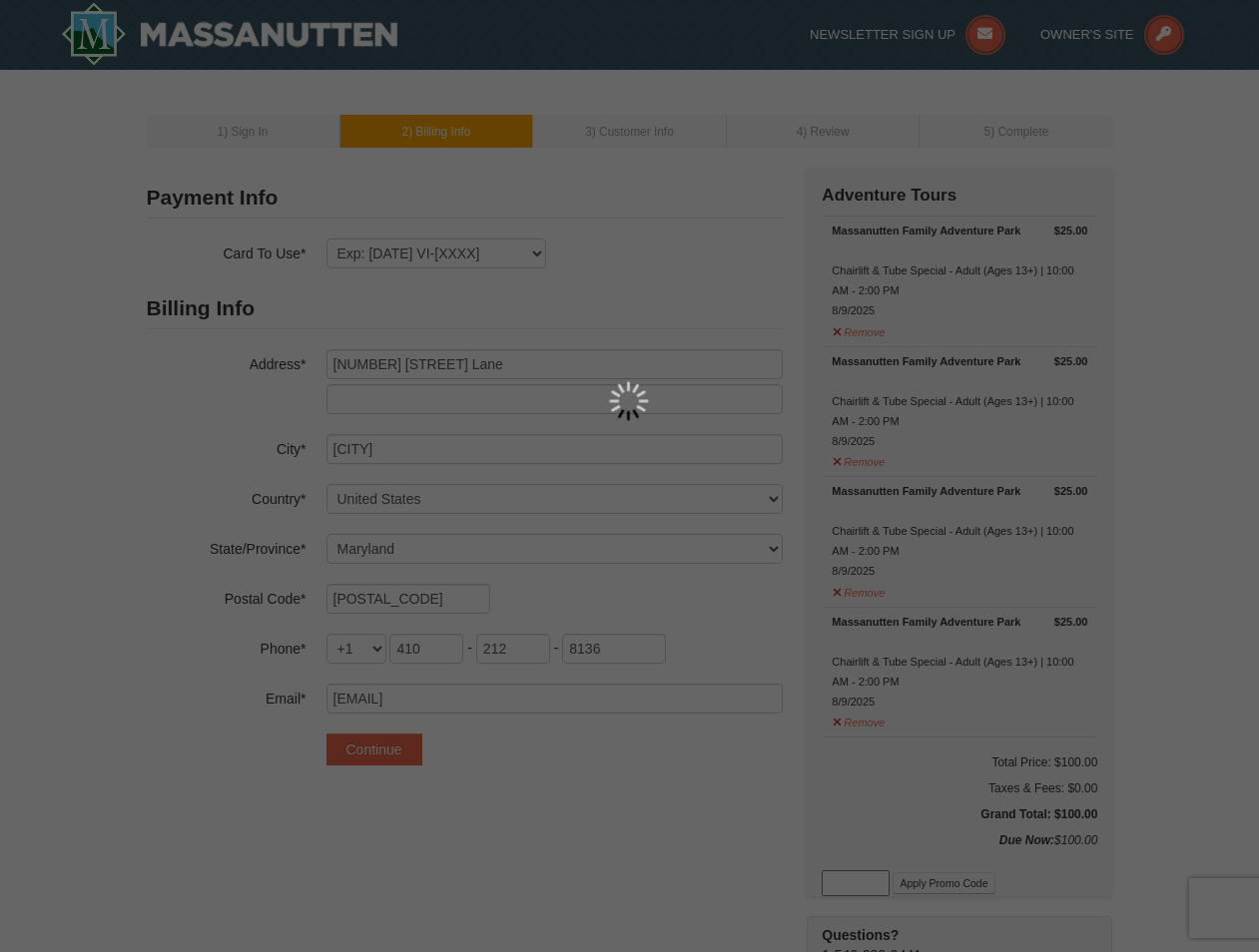 select on "MD" 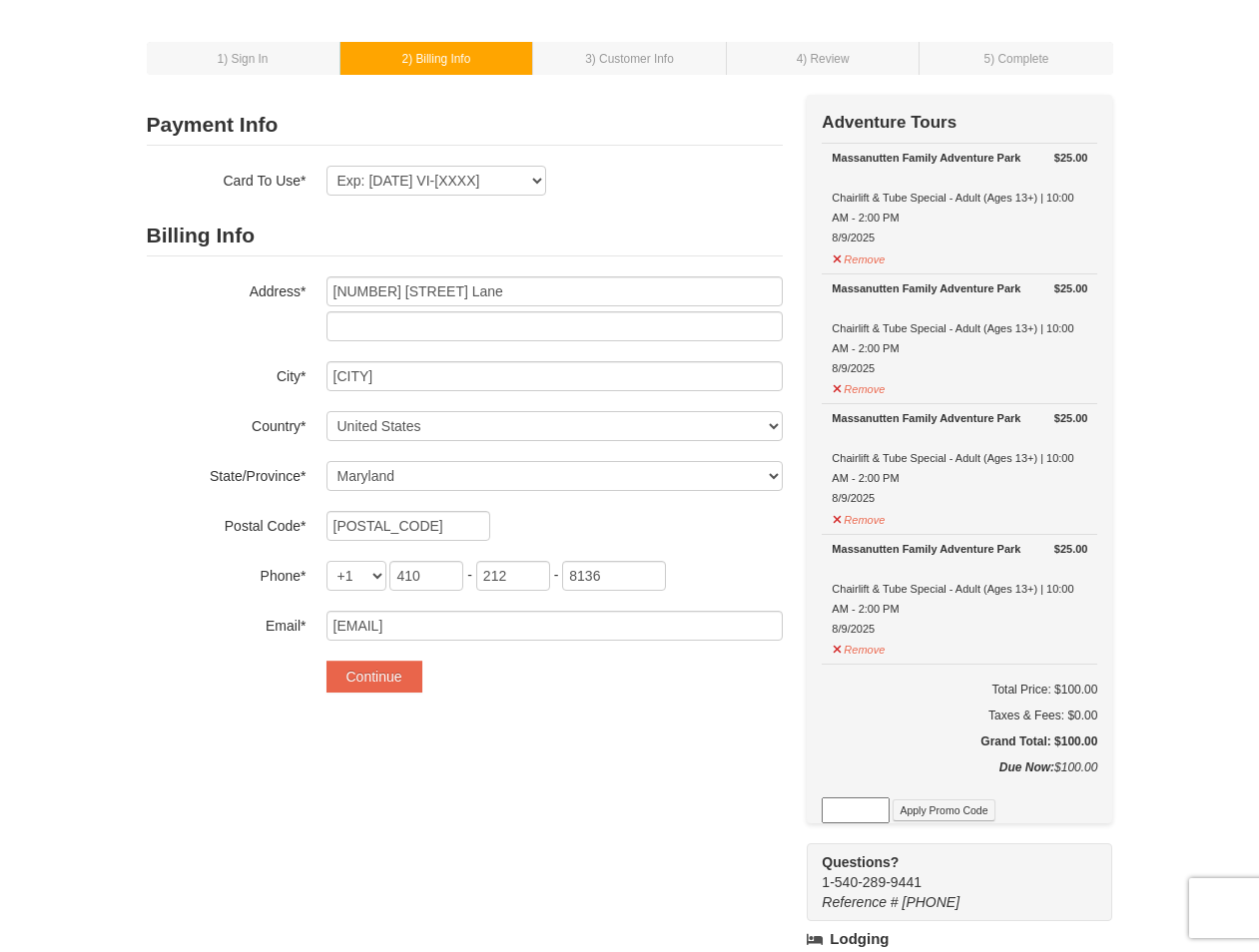 scroll, scrollTop: 75, scrollLeft: 0, axis: vertical 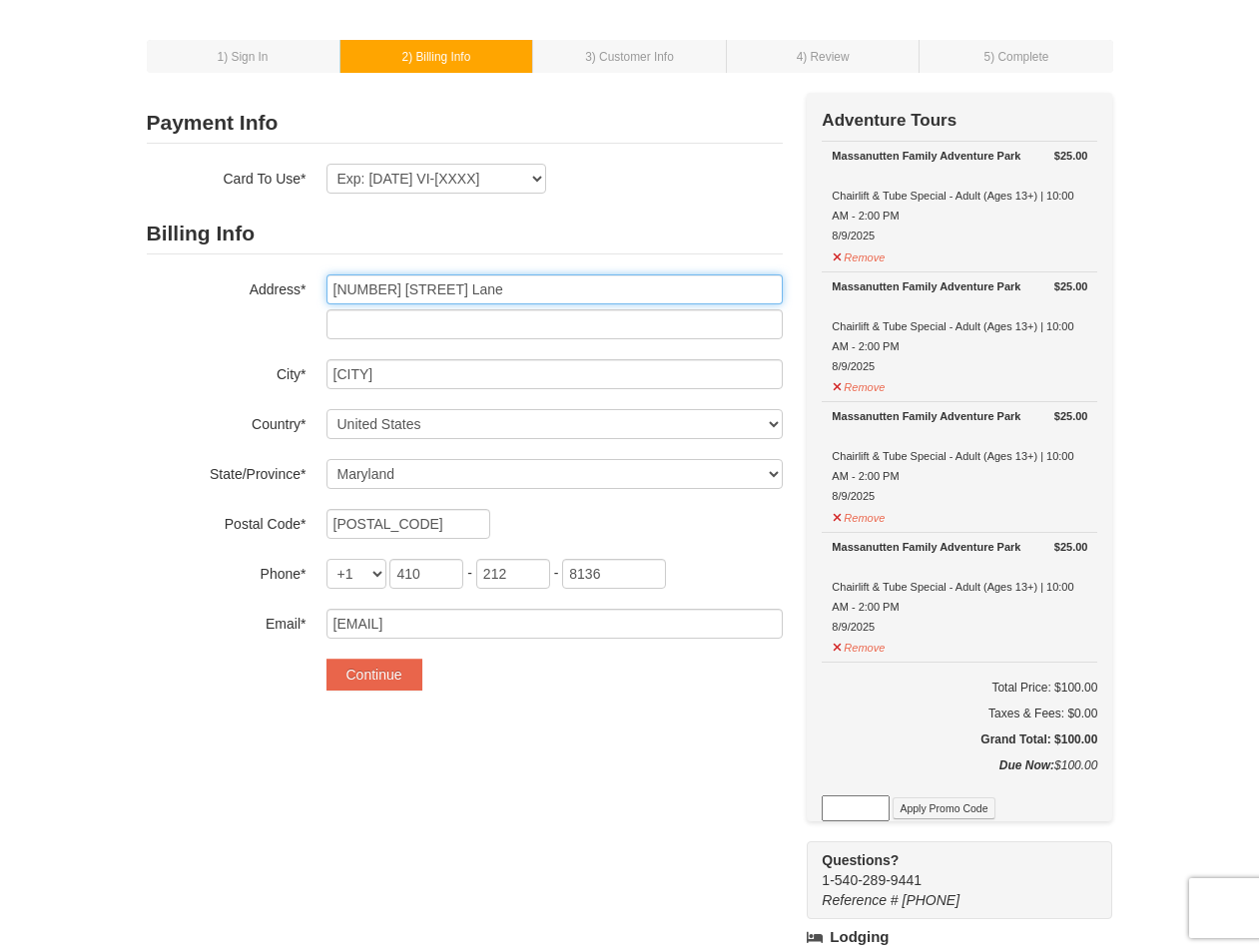 drag, startPoint x: 404, startPoint y: 290, endPoint x: 421, endPoint y: 290, distance: 17 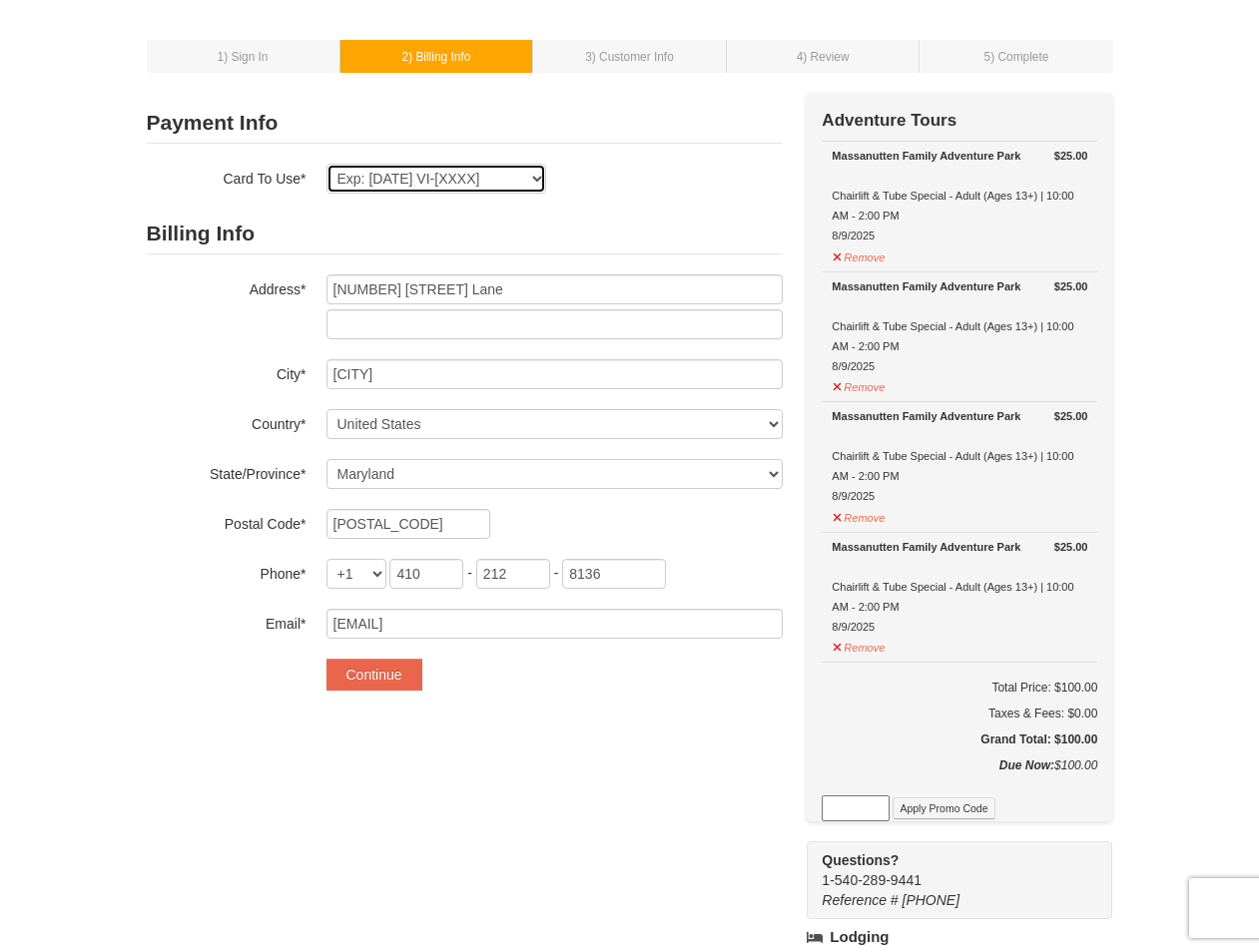 select 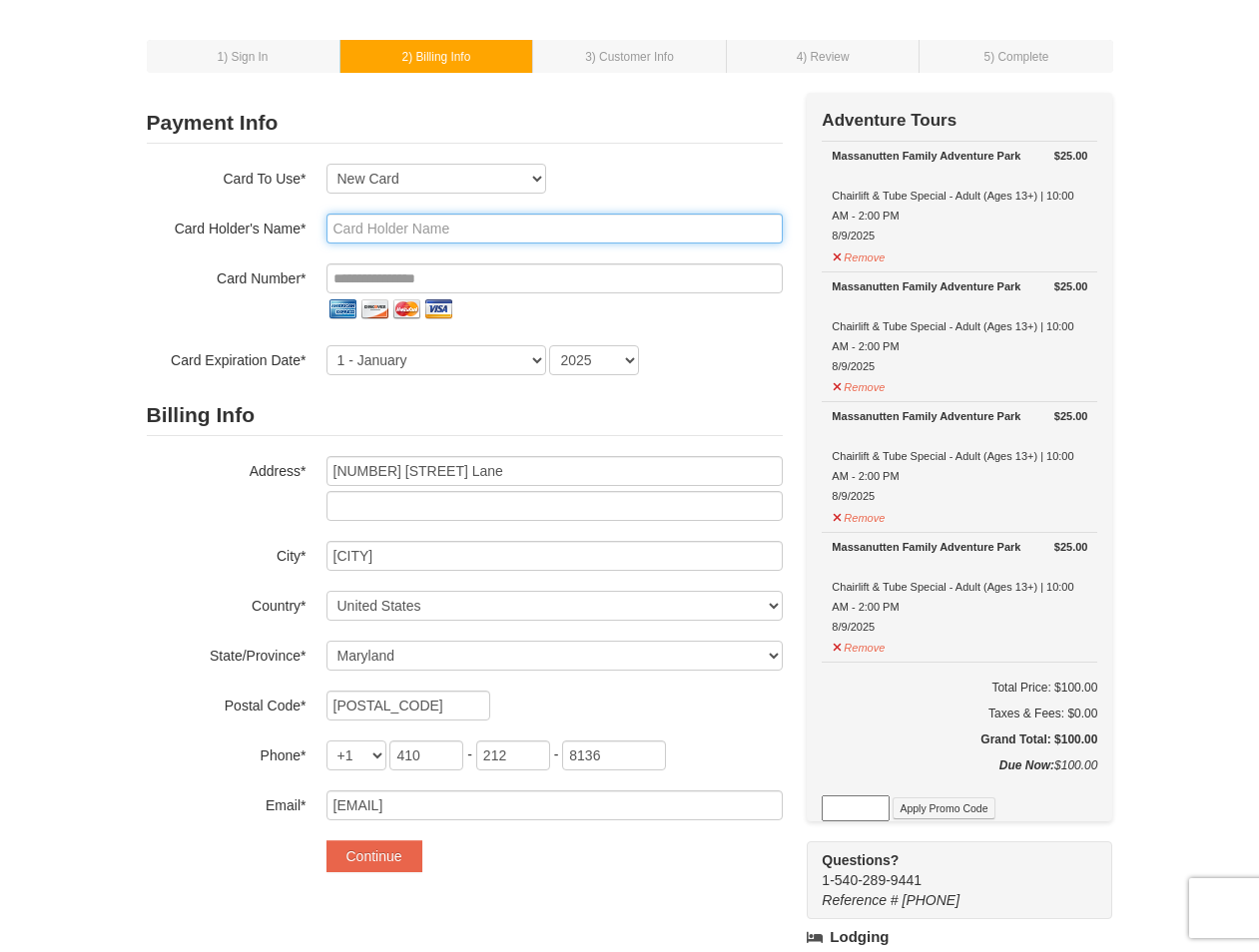 click at bounding box center [554, 229] 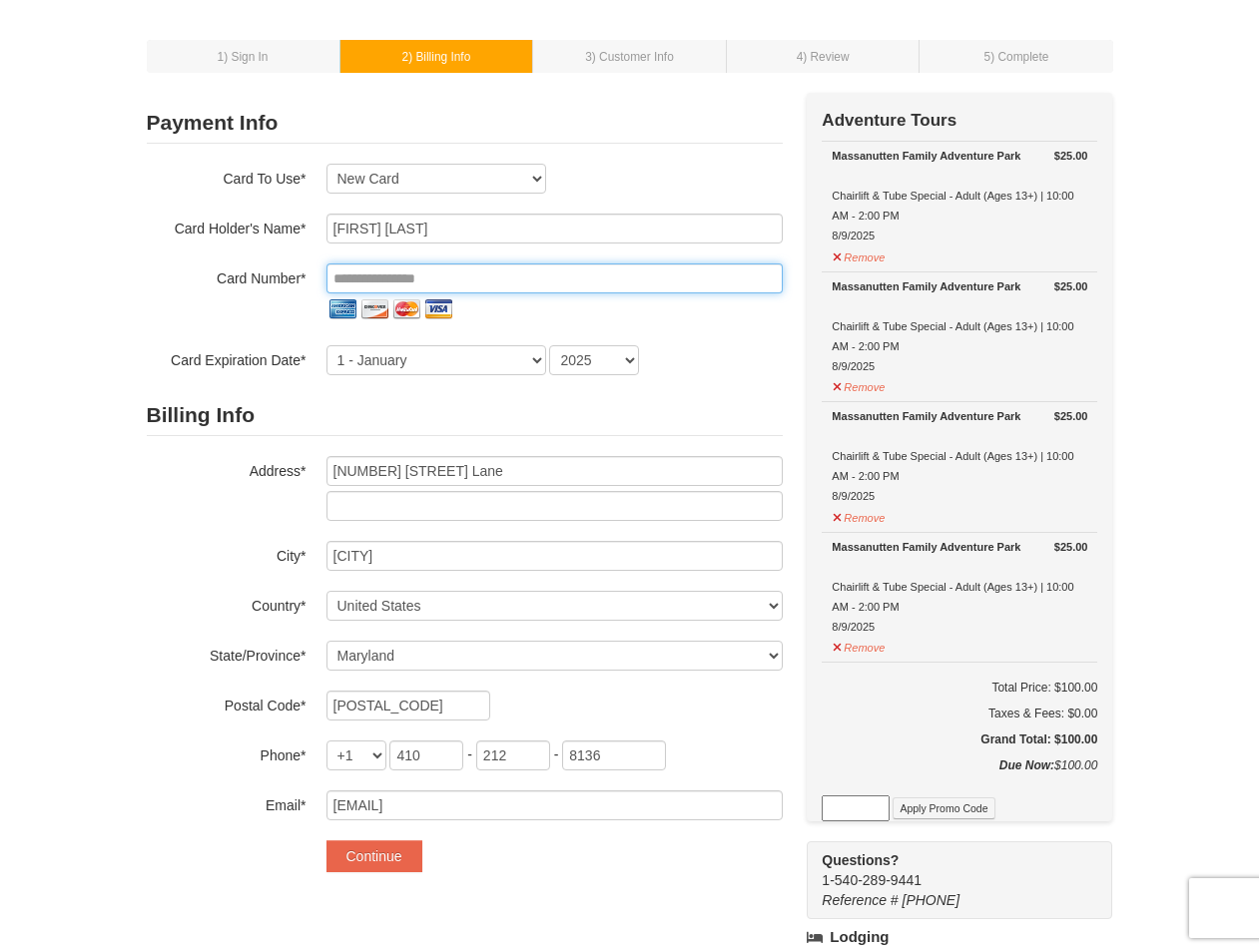 type on "**********" 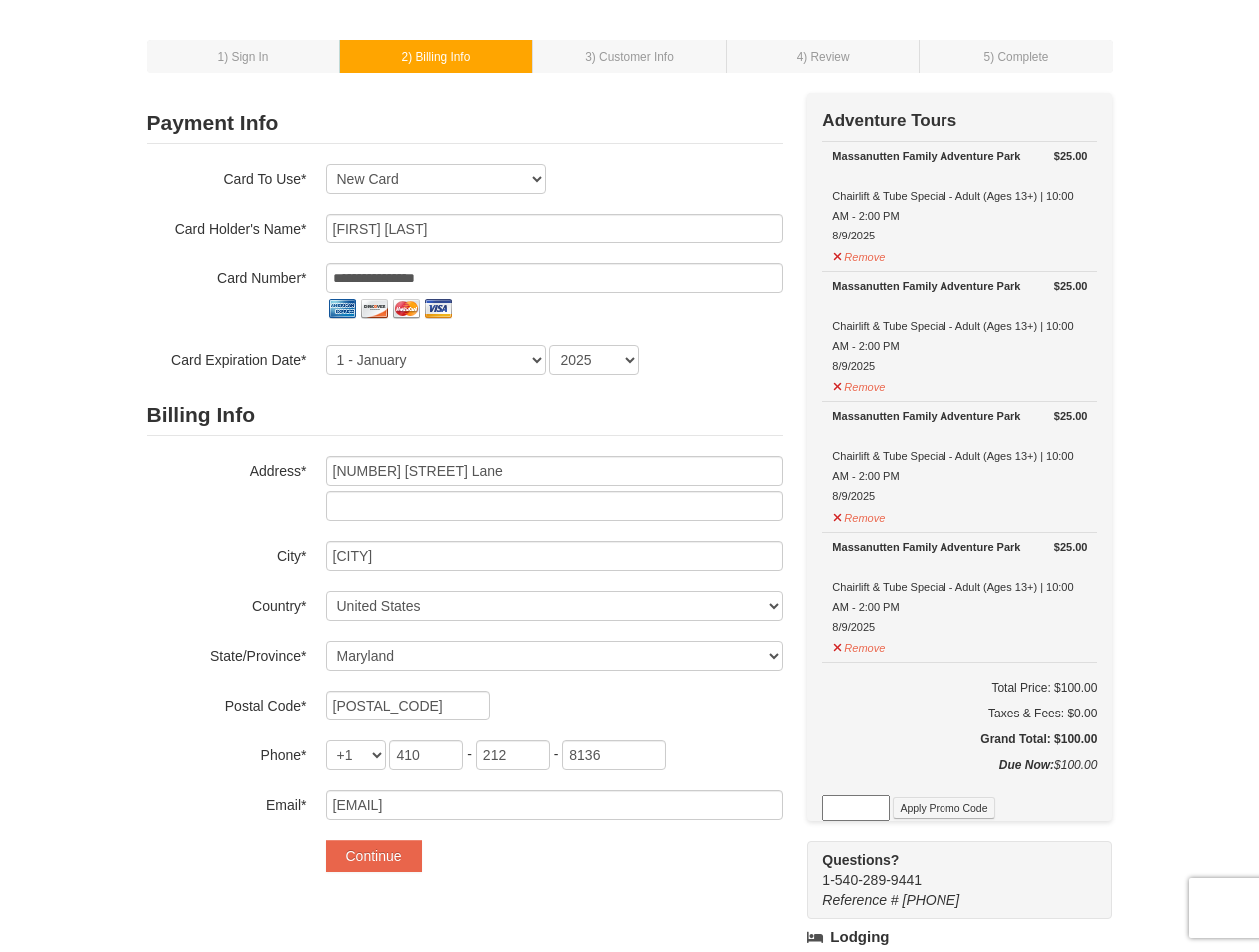 select on "5" 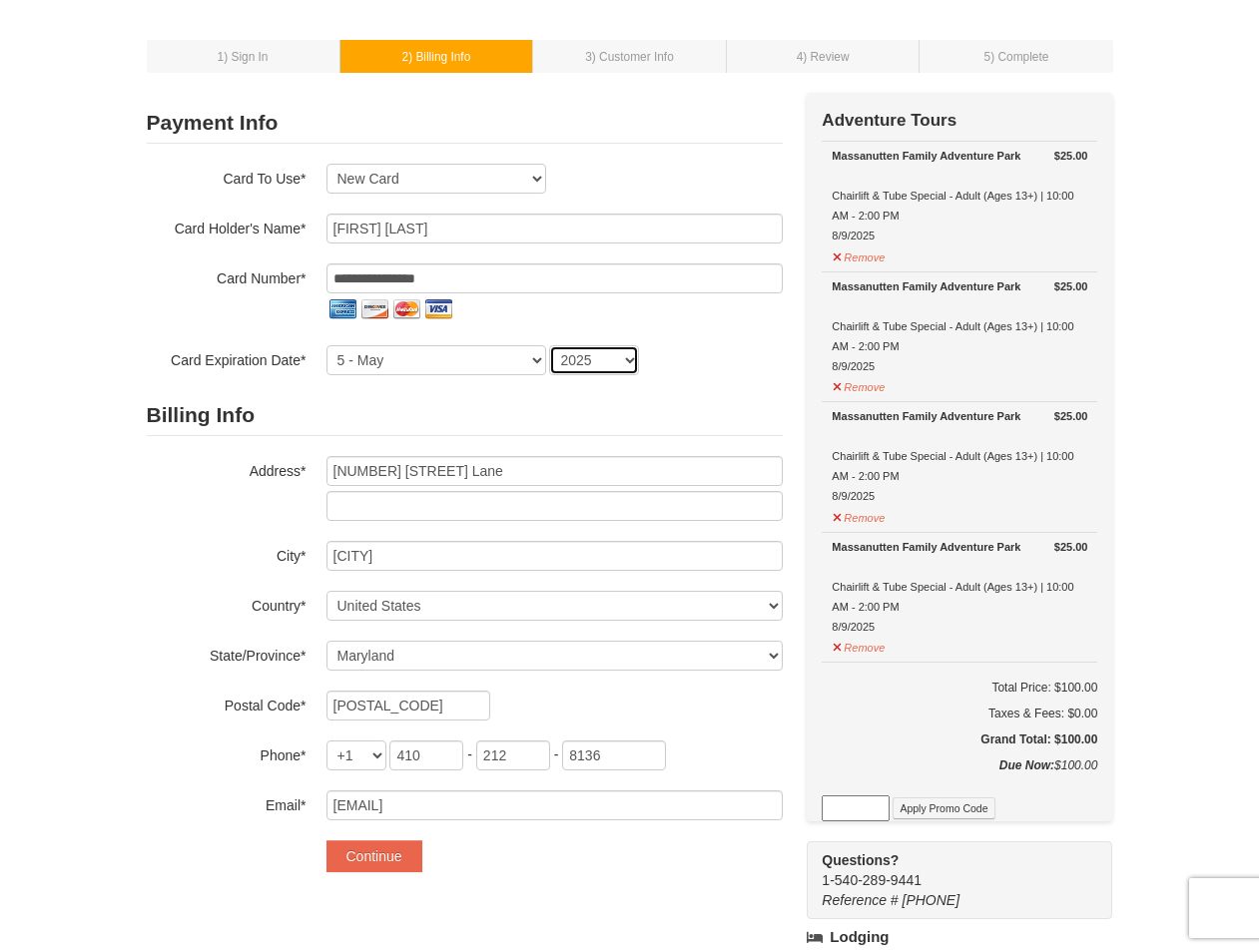 select on "2027" 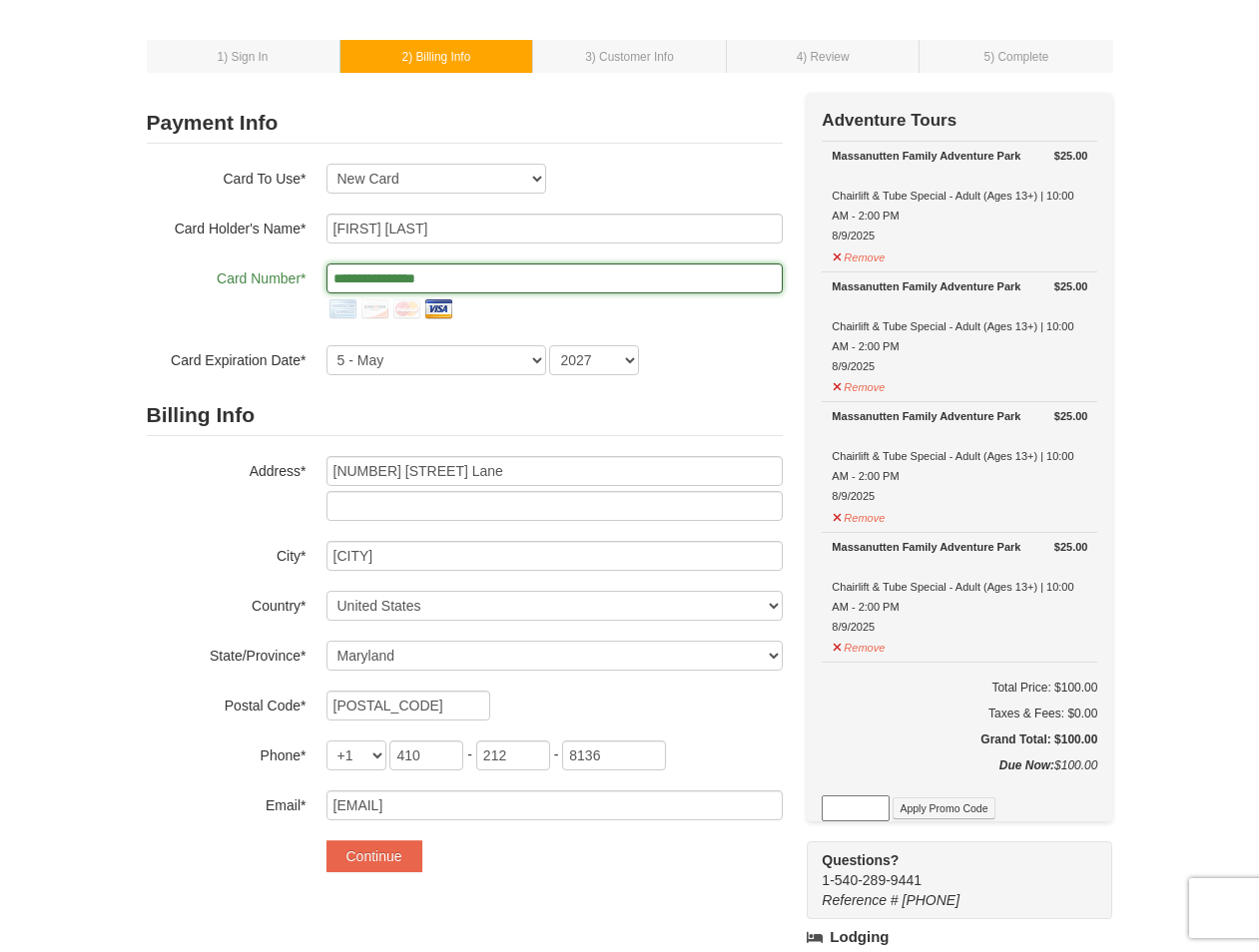 drag, startPoint x: 483, startPoint y: 276, endPoint x: 248, endPoint y: 264, distance: 235.30618 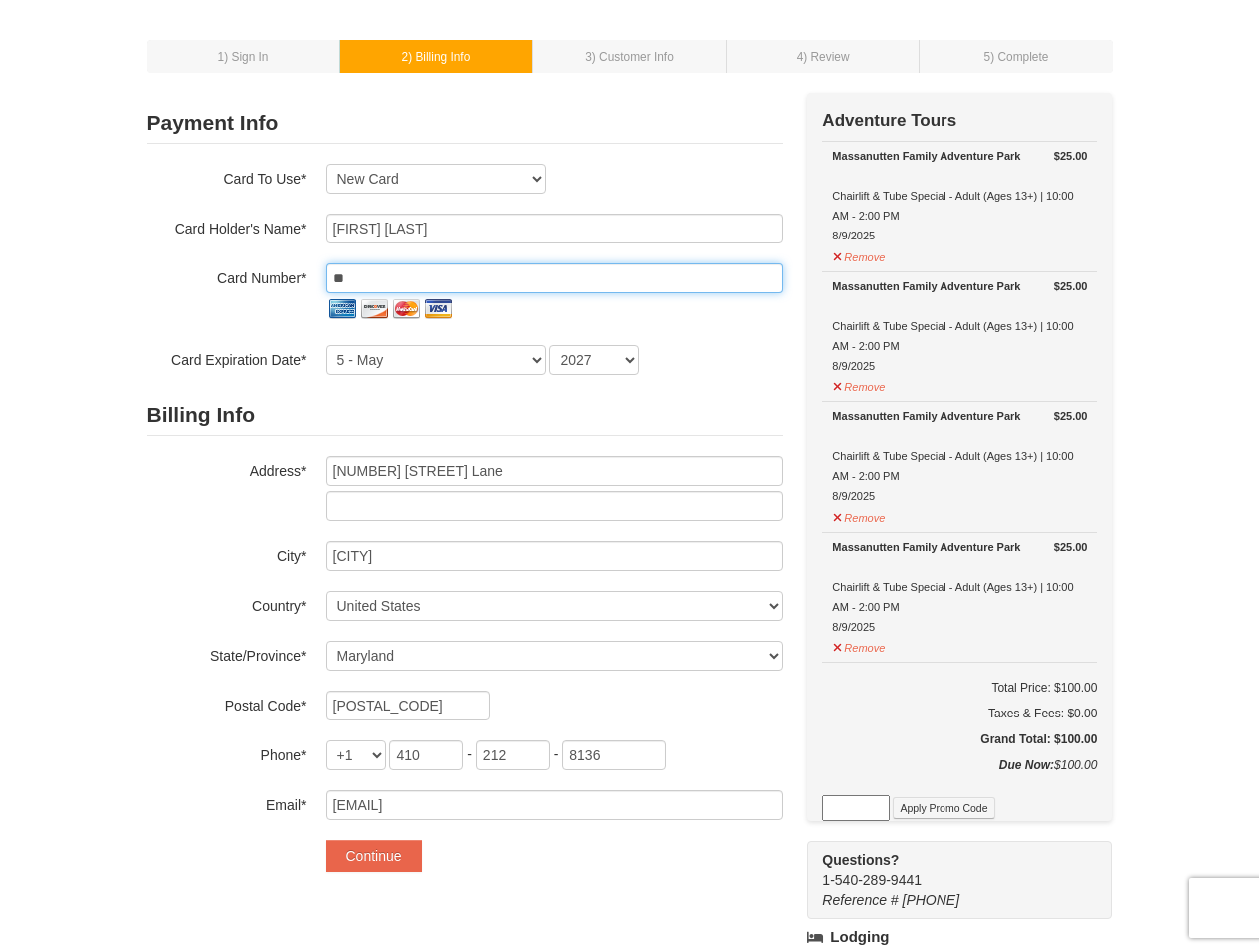 type on "*" 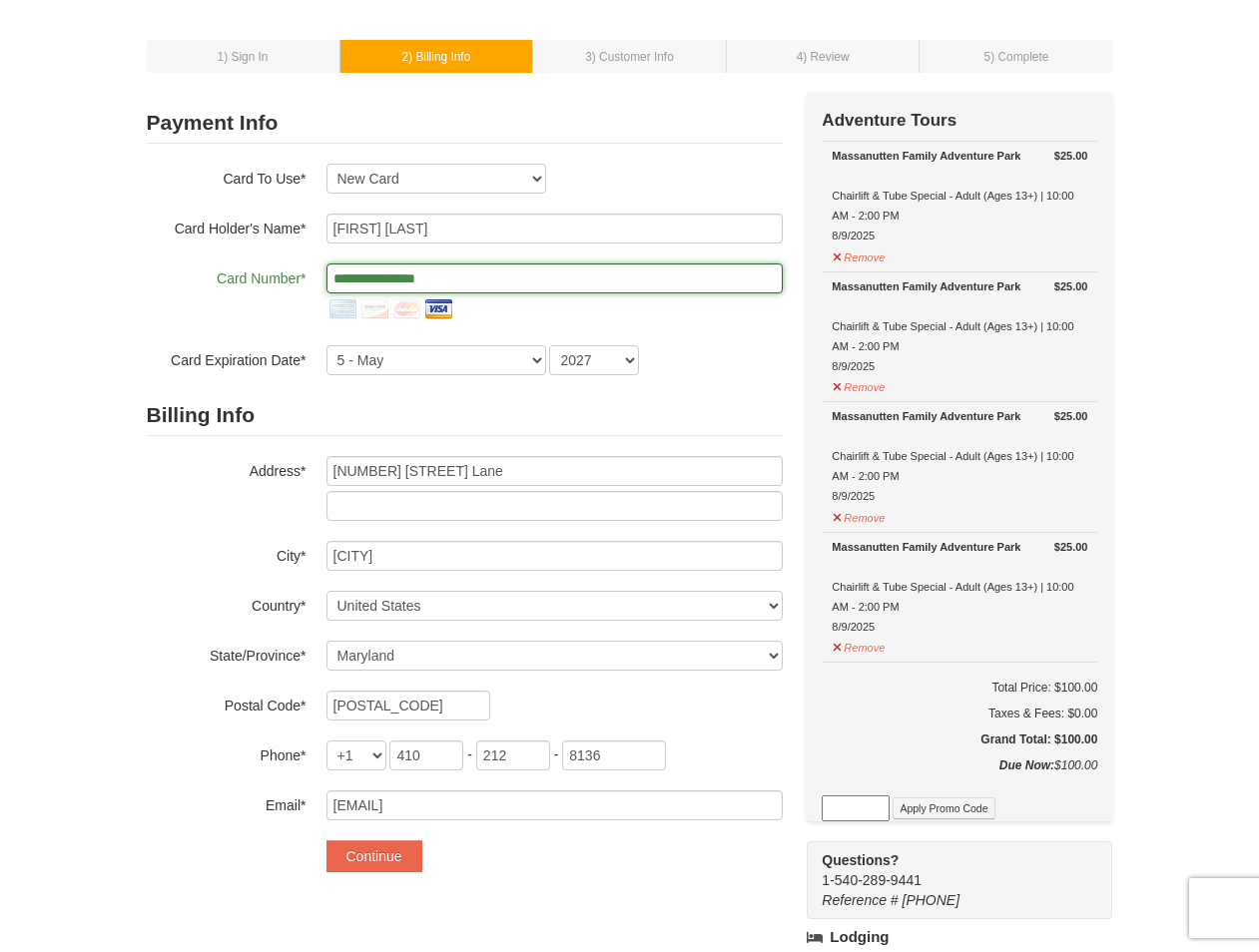 type on "**********" 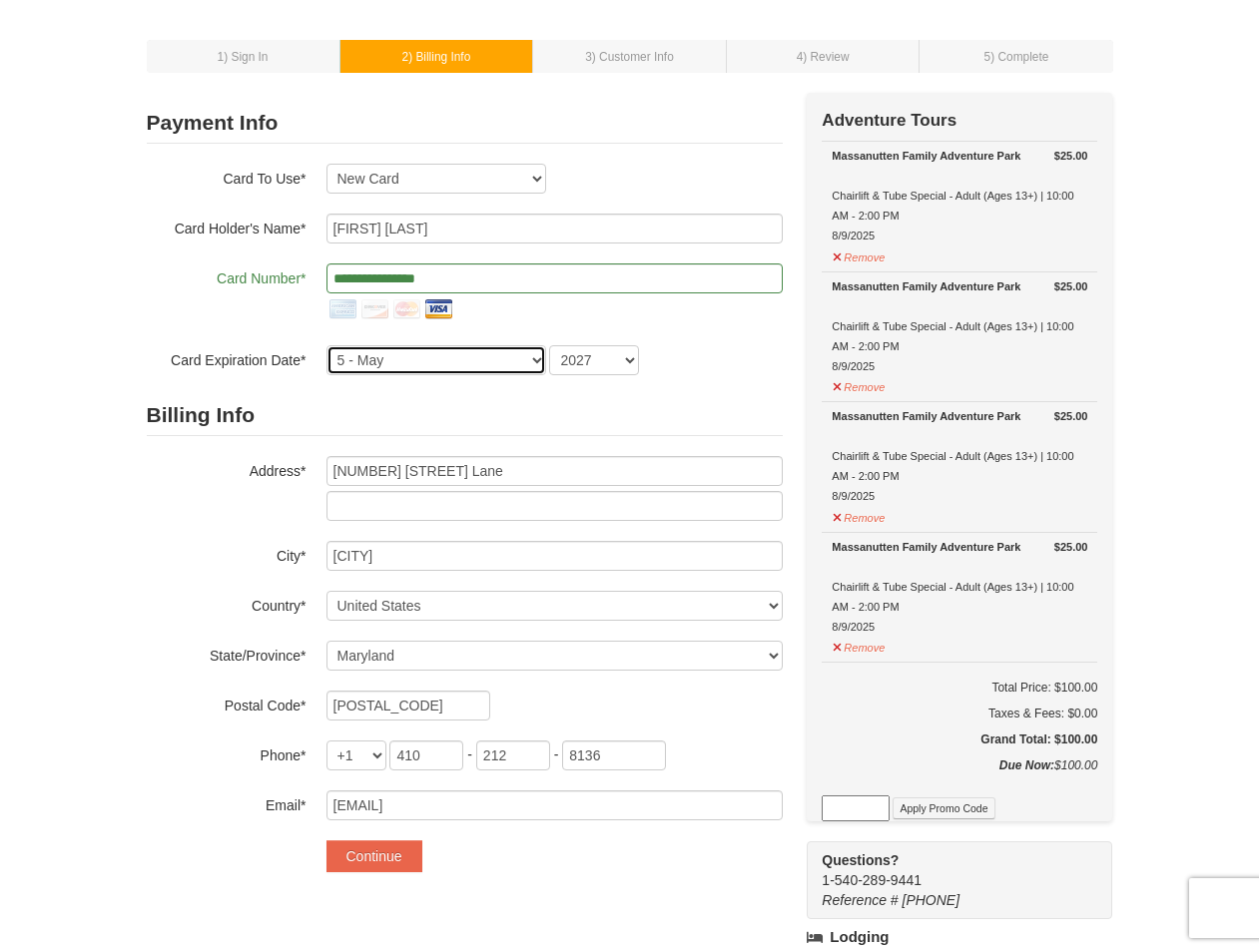 select on "6" 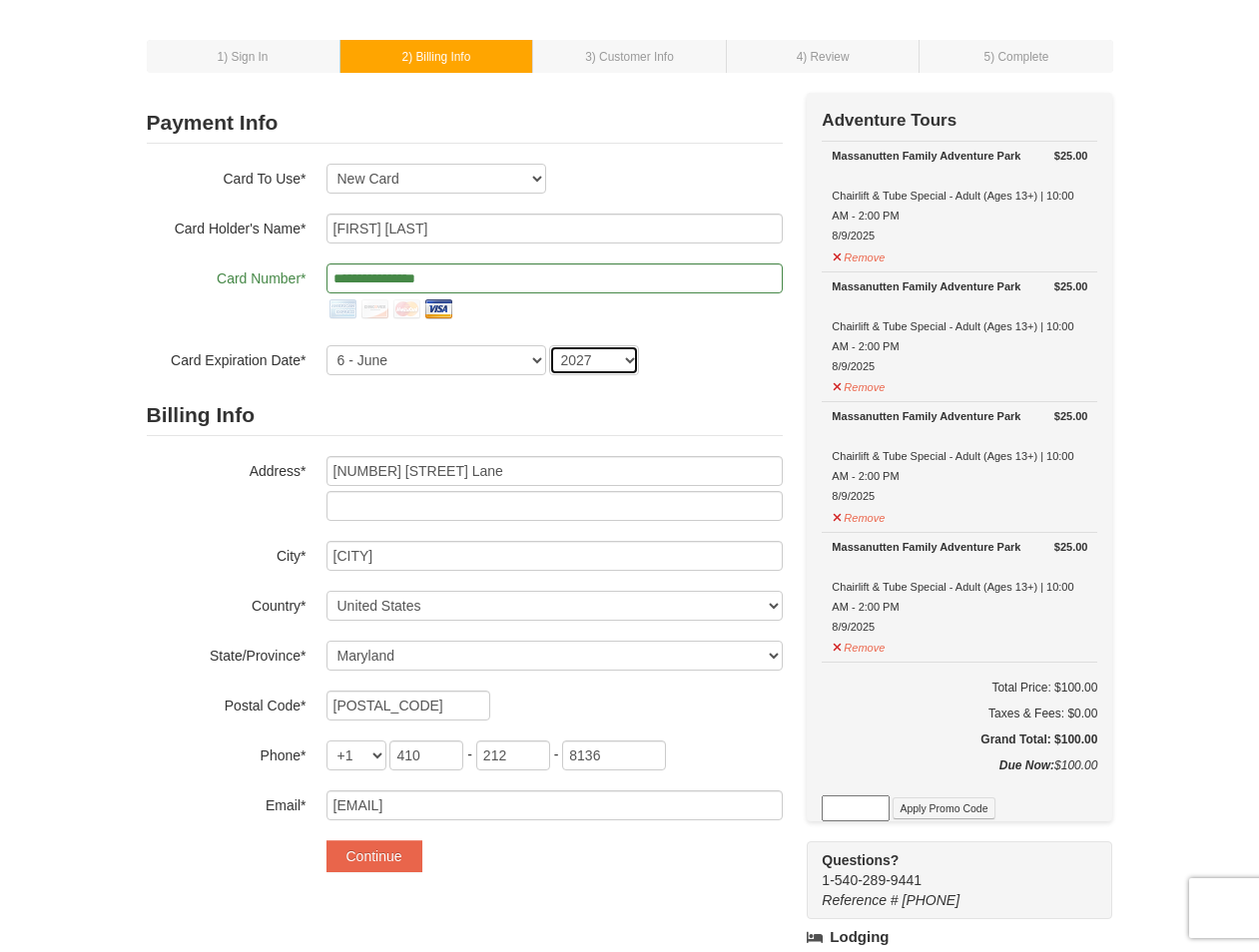 select on "2028" 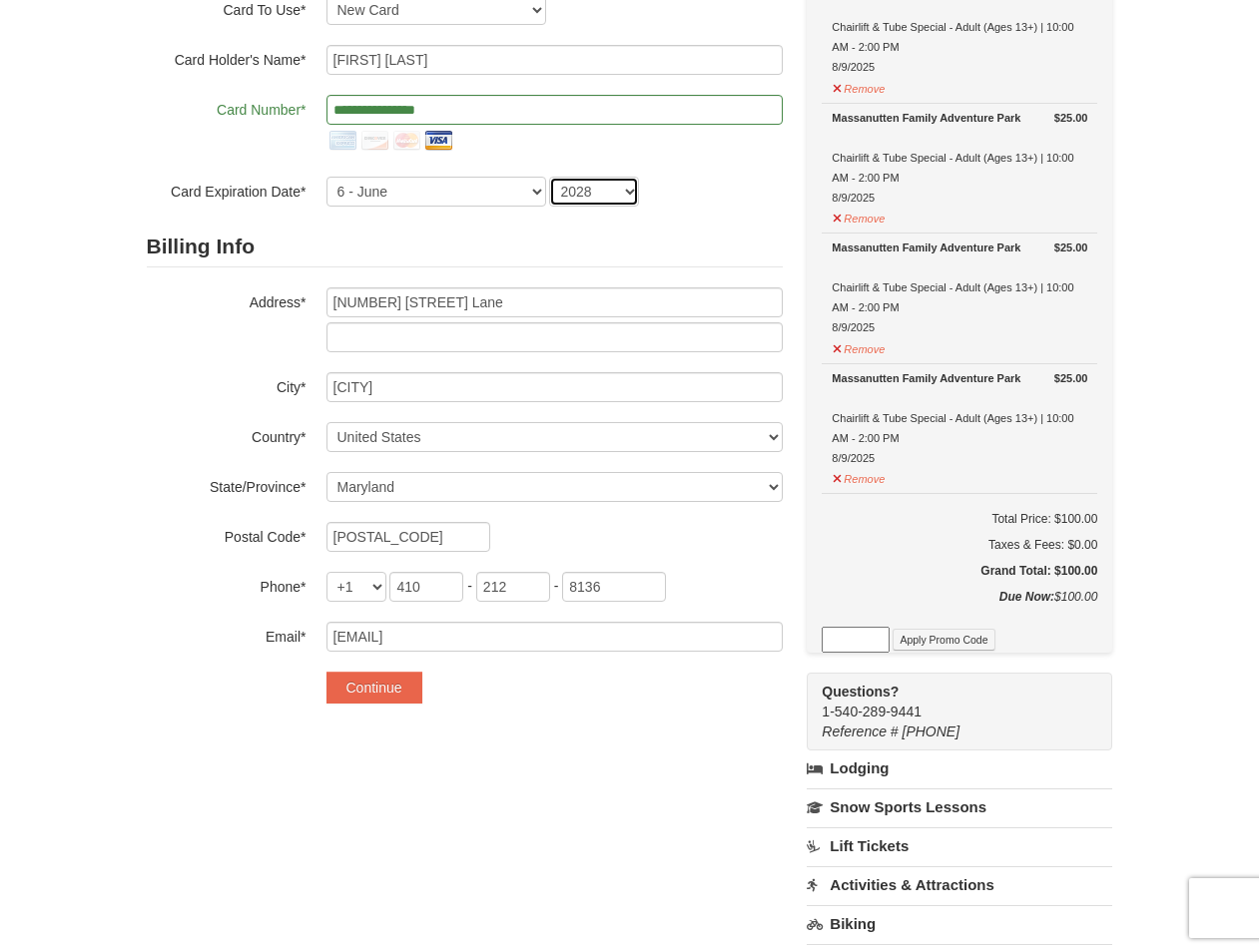 scroll, scrollTop: 245, scrollLeft: 0, axis: vertical 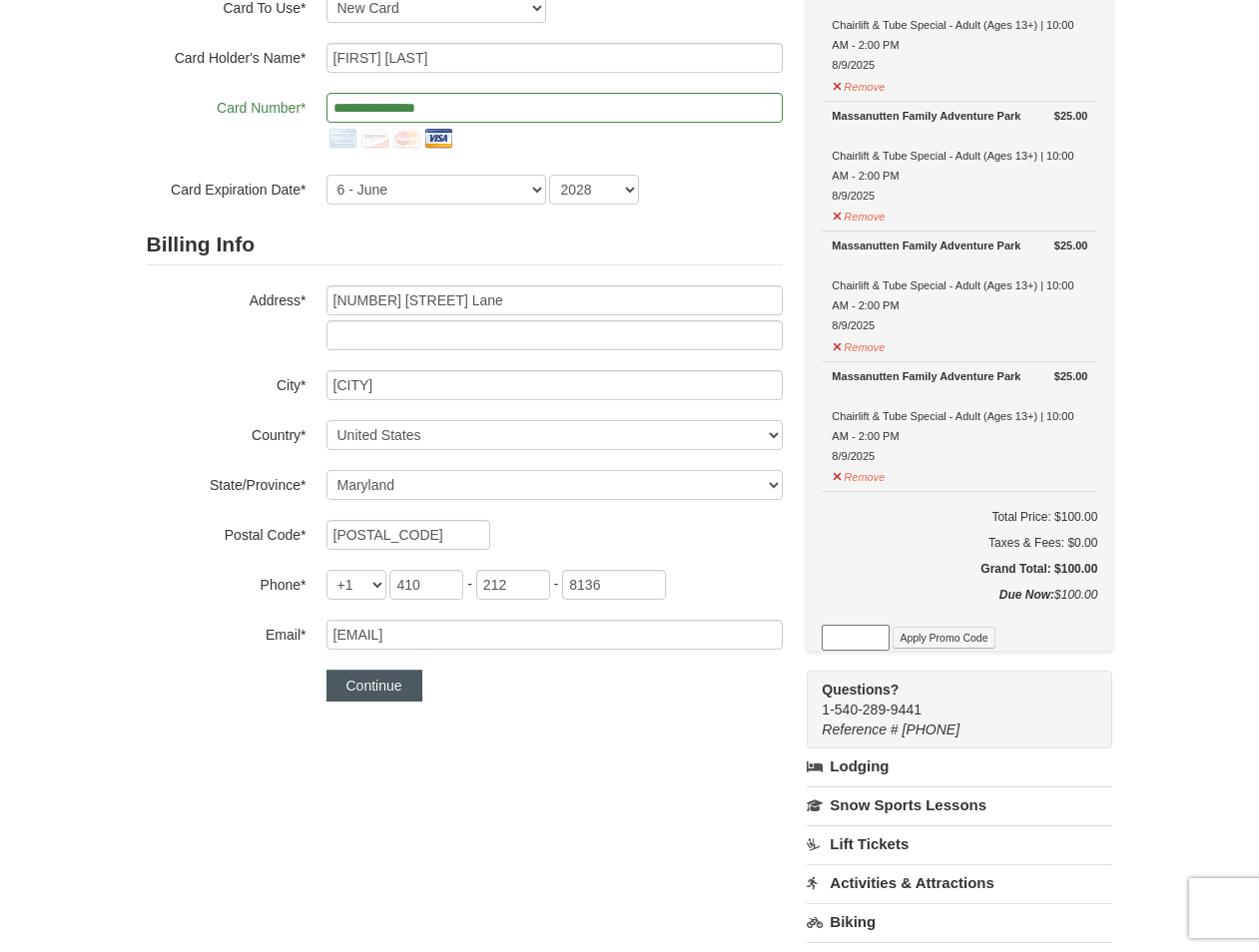 click on "Continue" at bounding box center (374, 686) 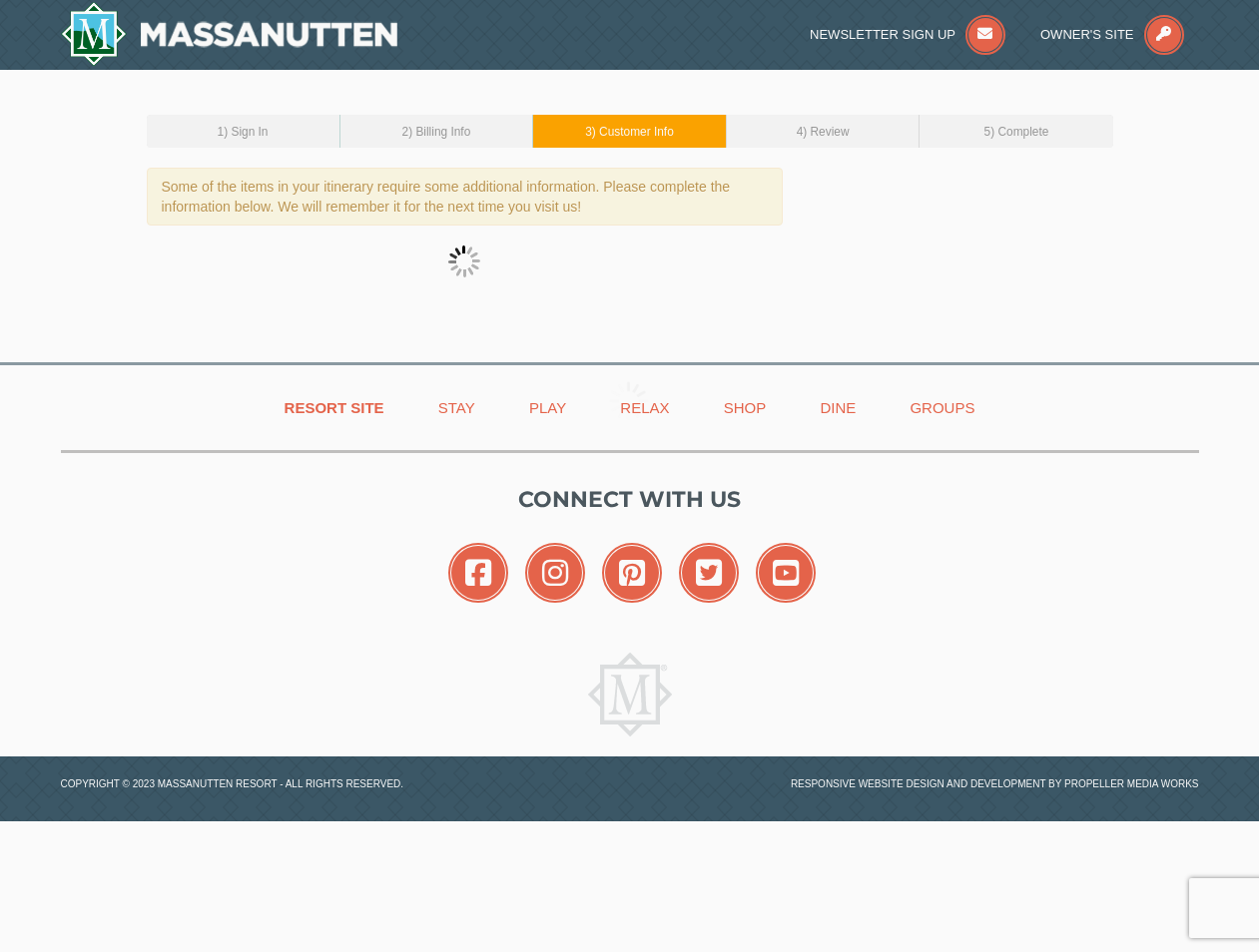 scroll, scrollTop: 0, scrollLeft: 0, axis: both 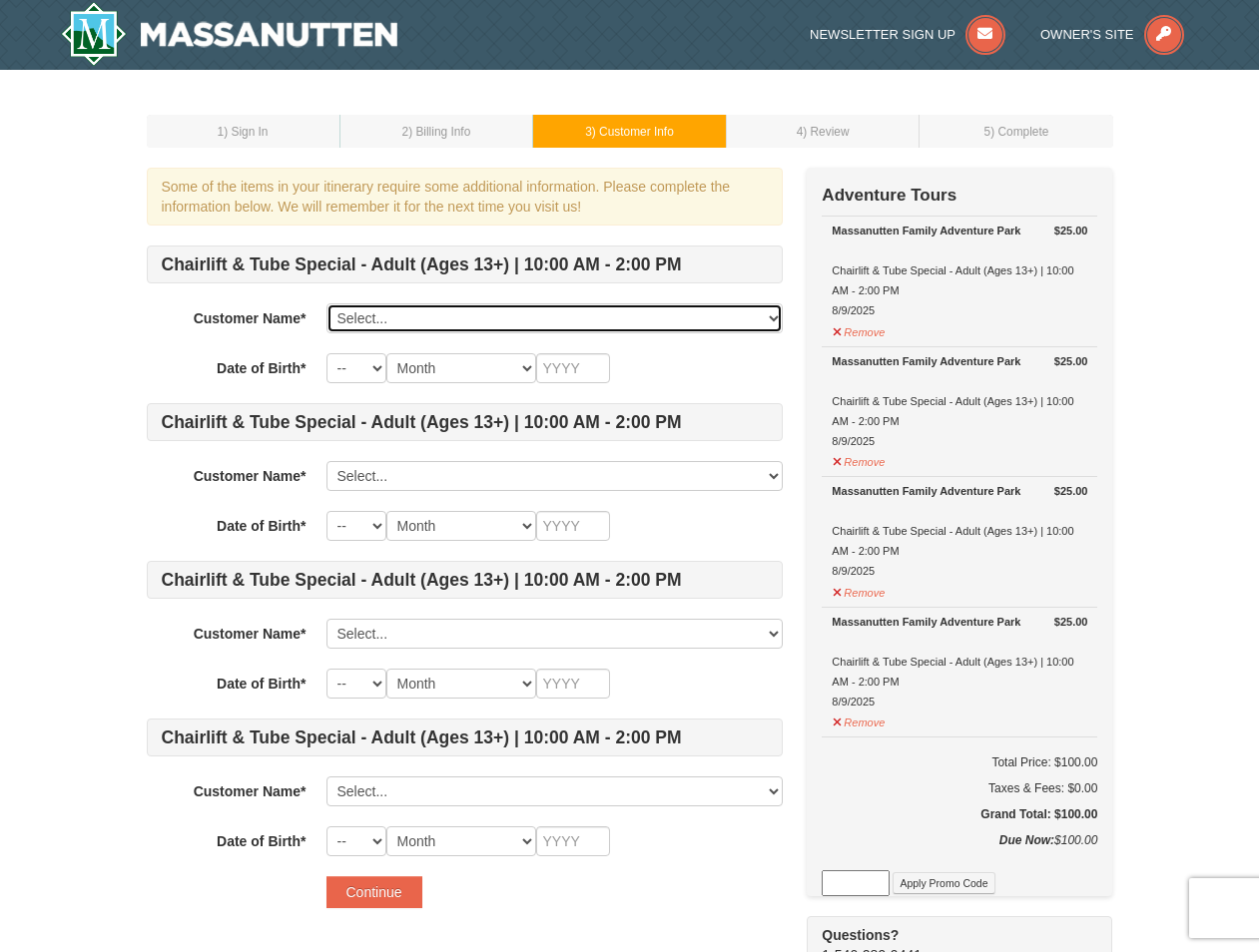select on "[NUMBER]" 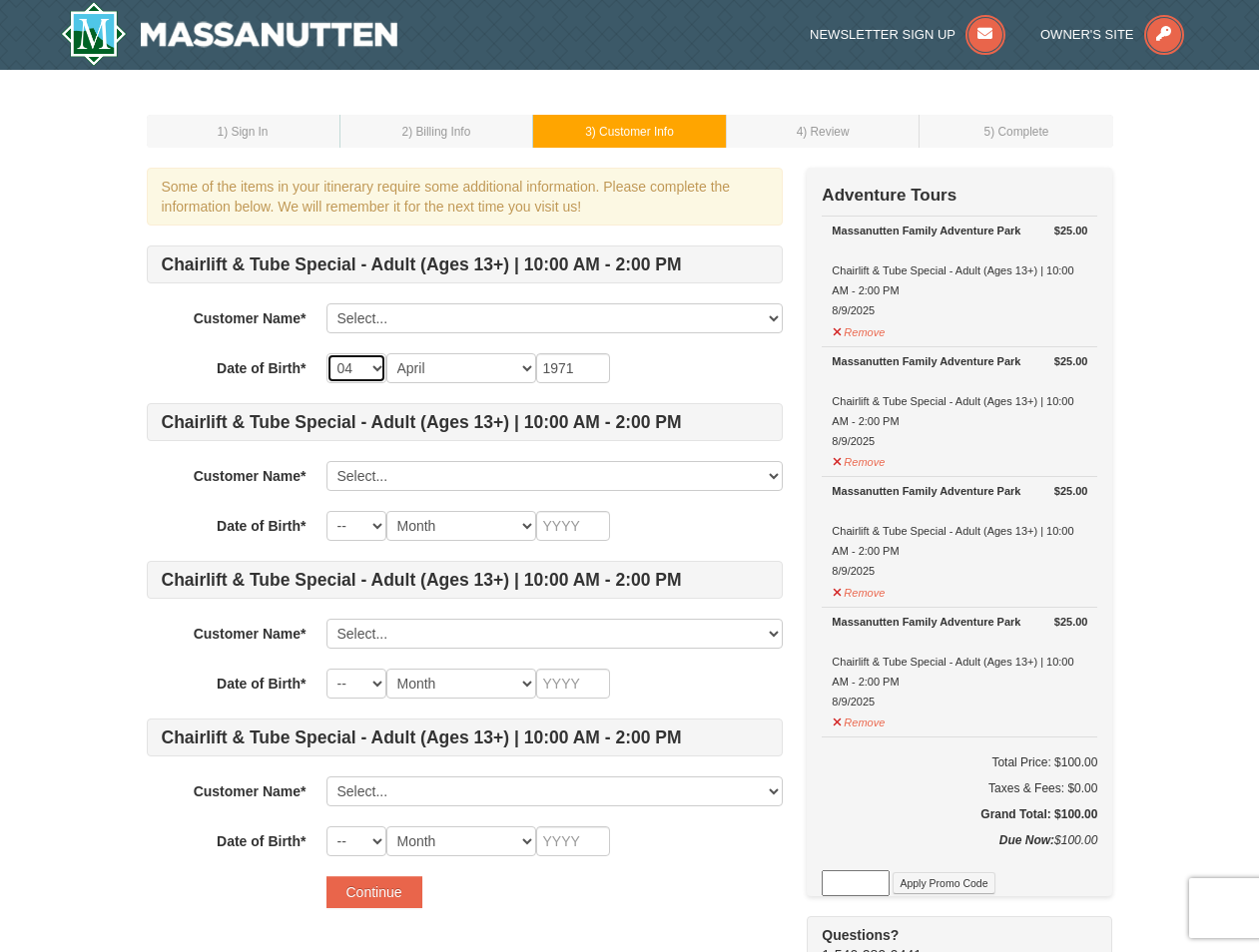 select on "07" 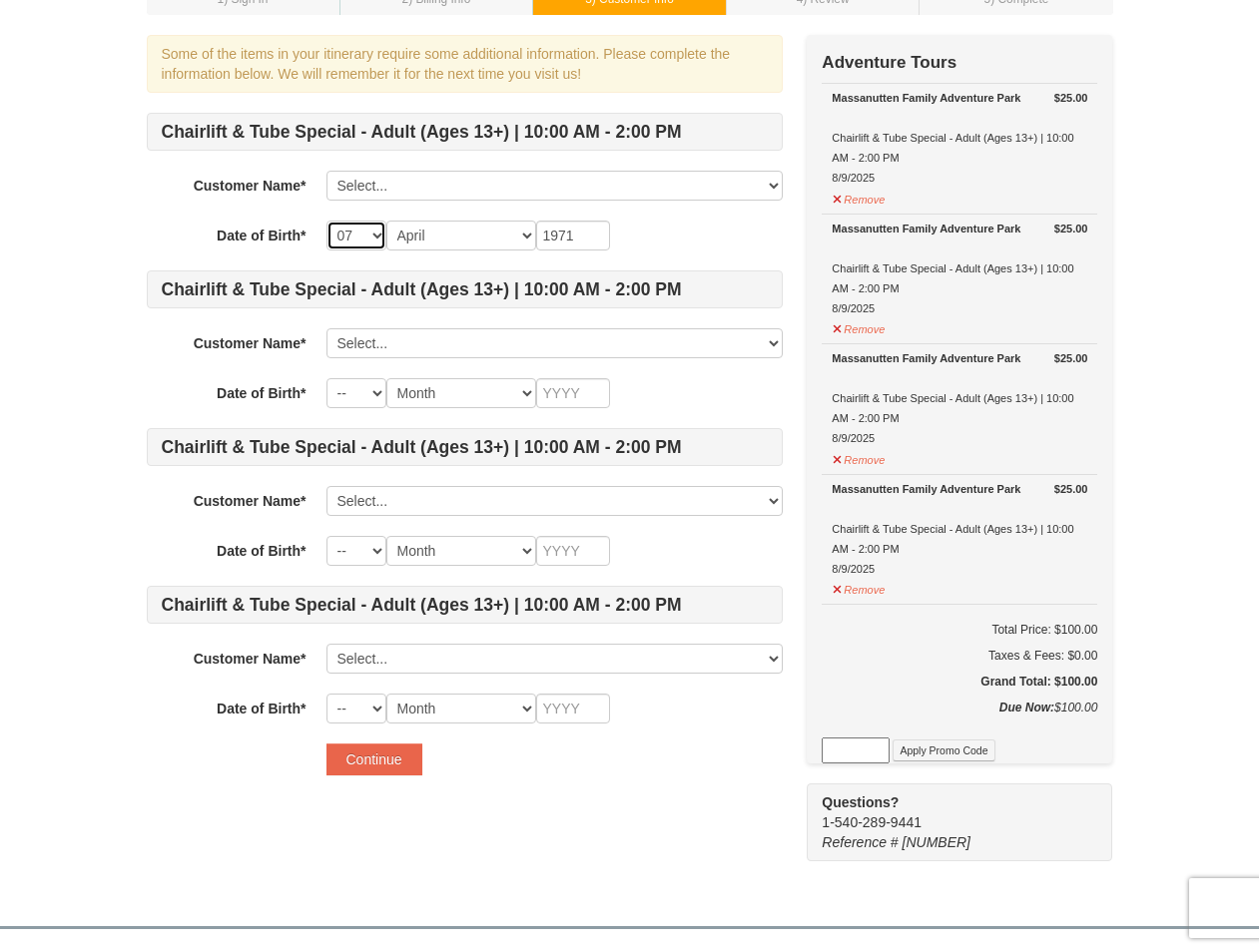 scroll, scrollTop: 137, scrollLeft: 0, axis: vertical 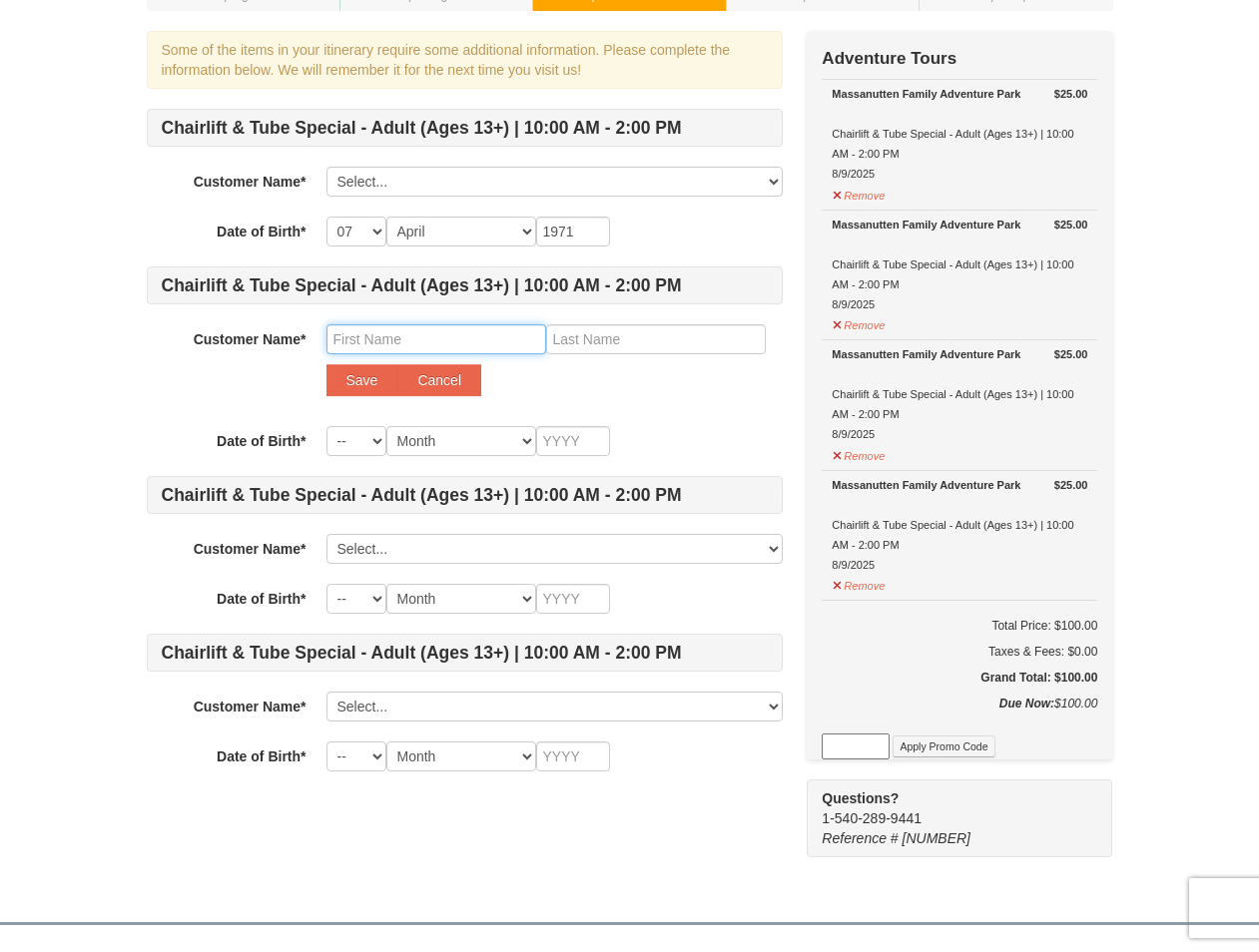 type on "W" 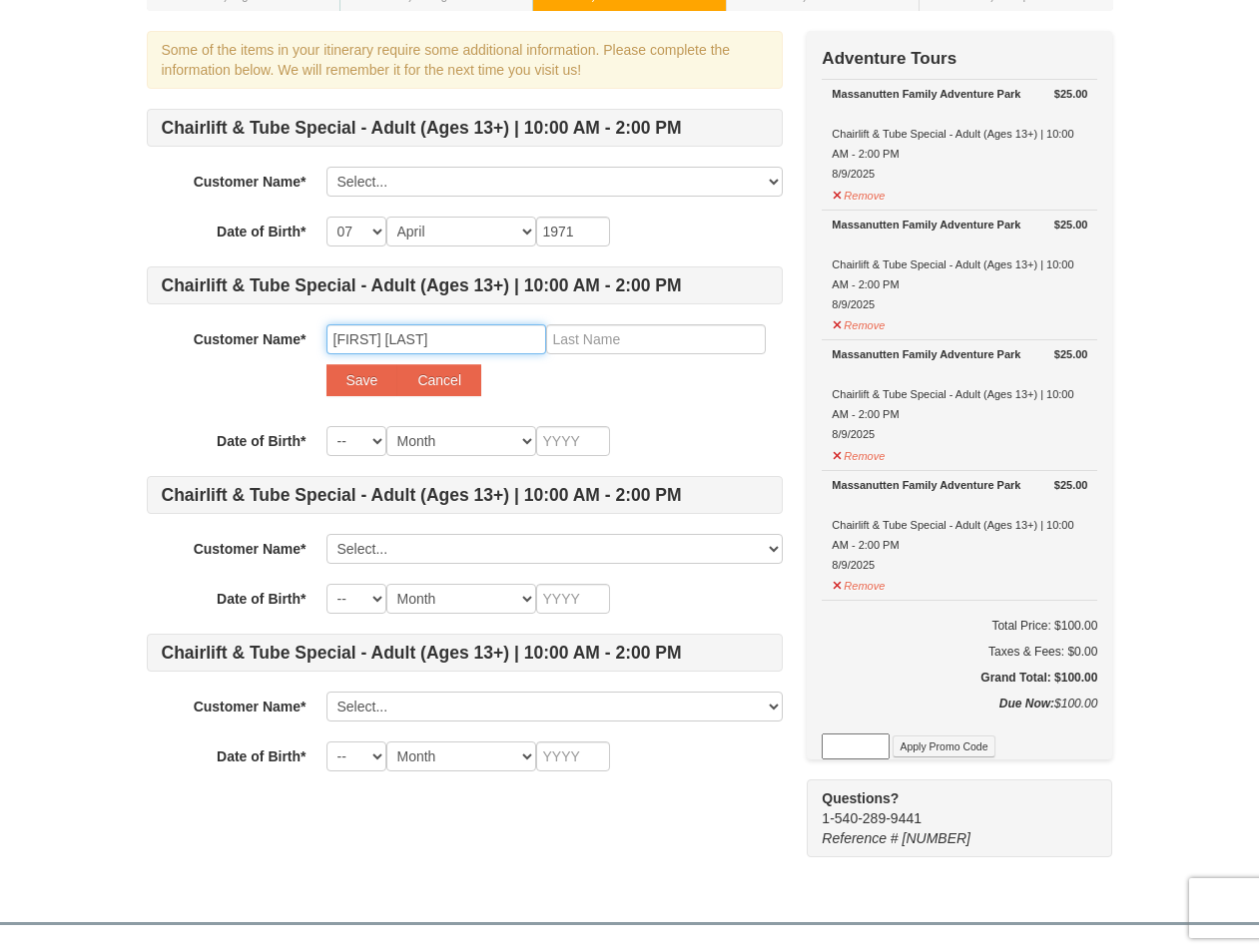 drag, startPoint x: 481, startPoint y: 346, endPoint x: 325, endPoint y: 333, distance: 156.54073 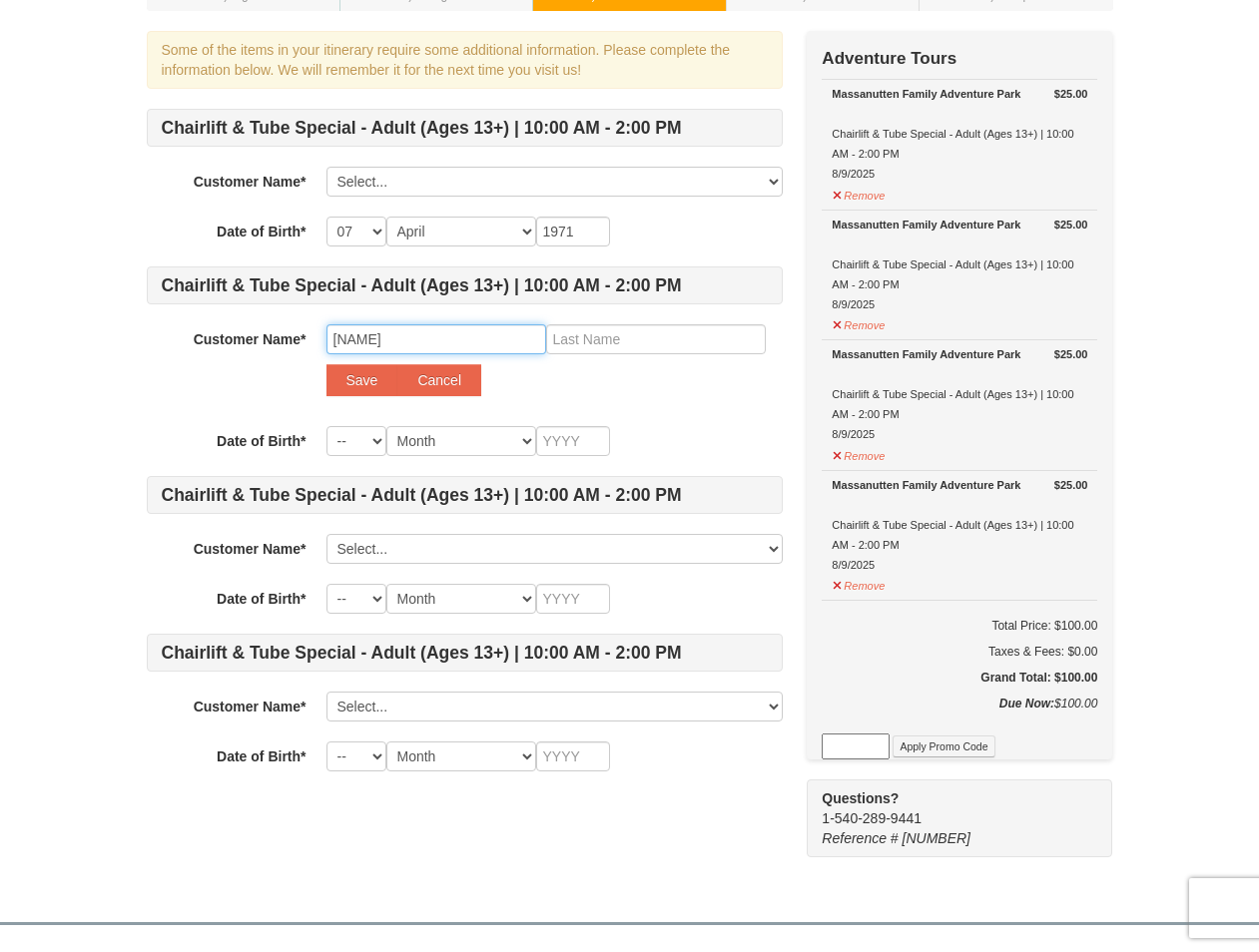 type on "[NAME]" 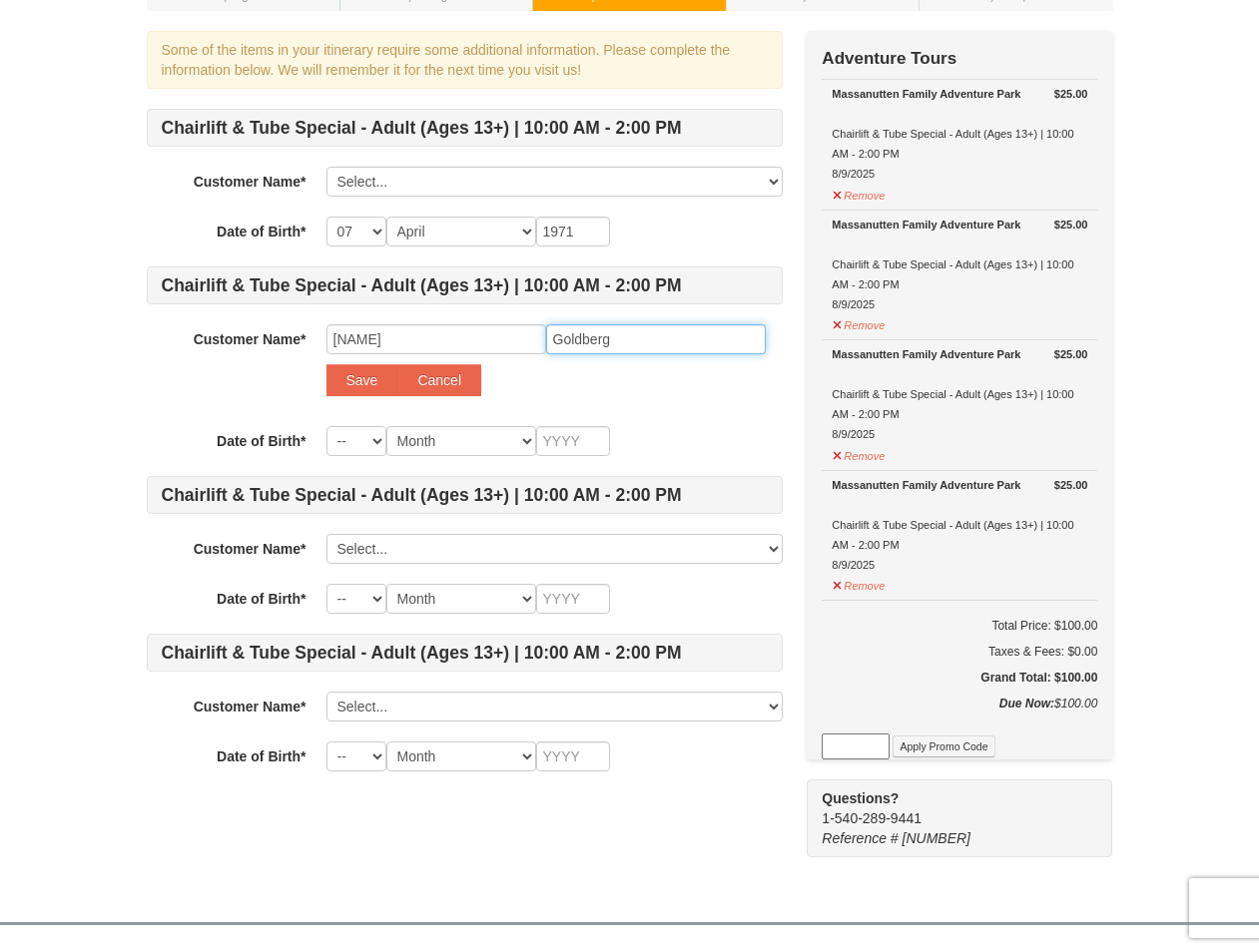 scroll, scrollTop: 121, scrollLeft: 0, axis: vertical 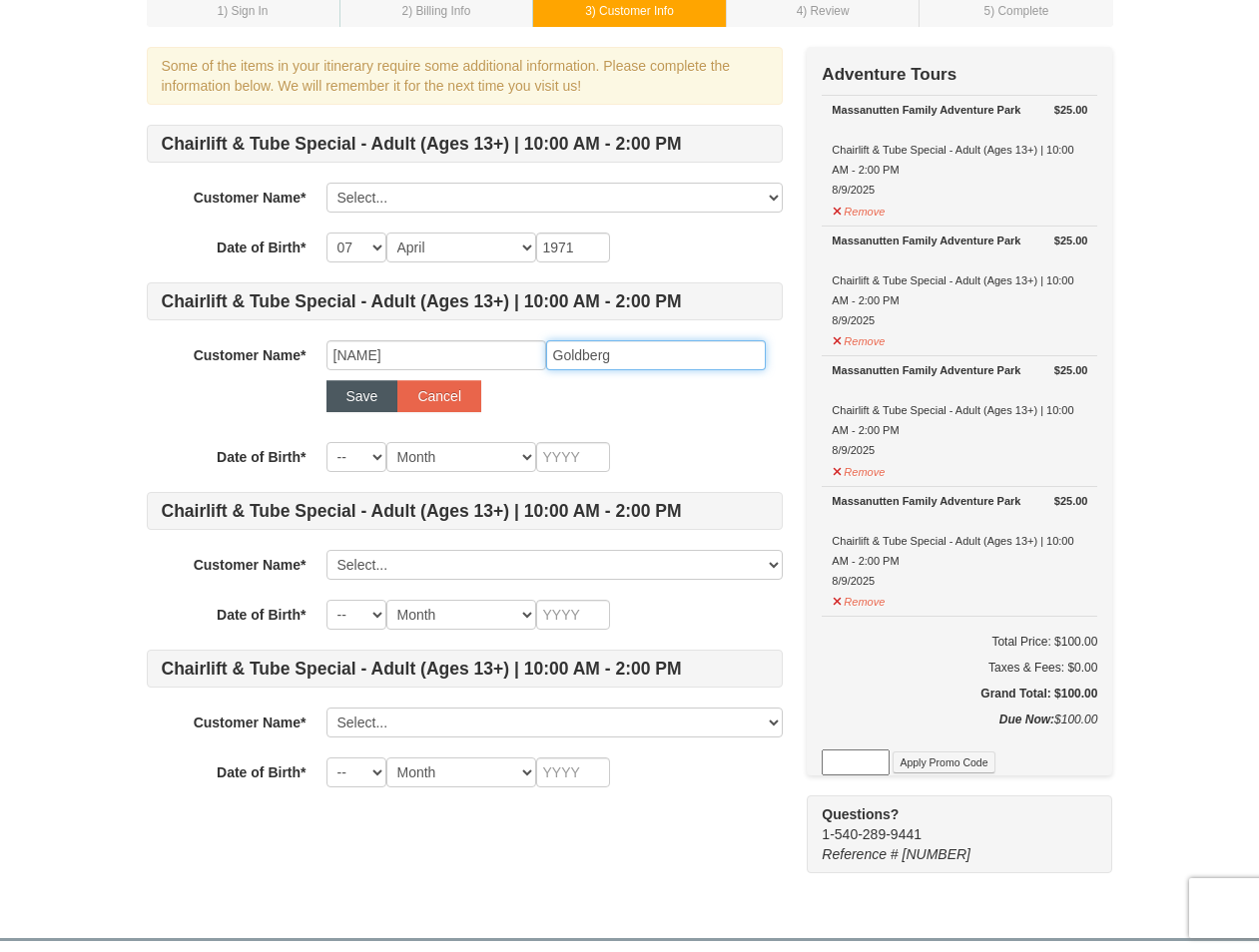 type on "Goldberg" 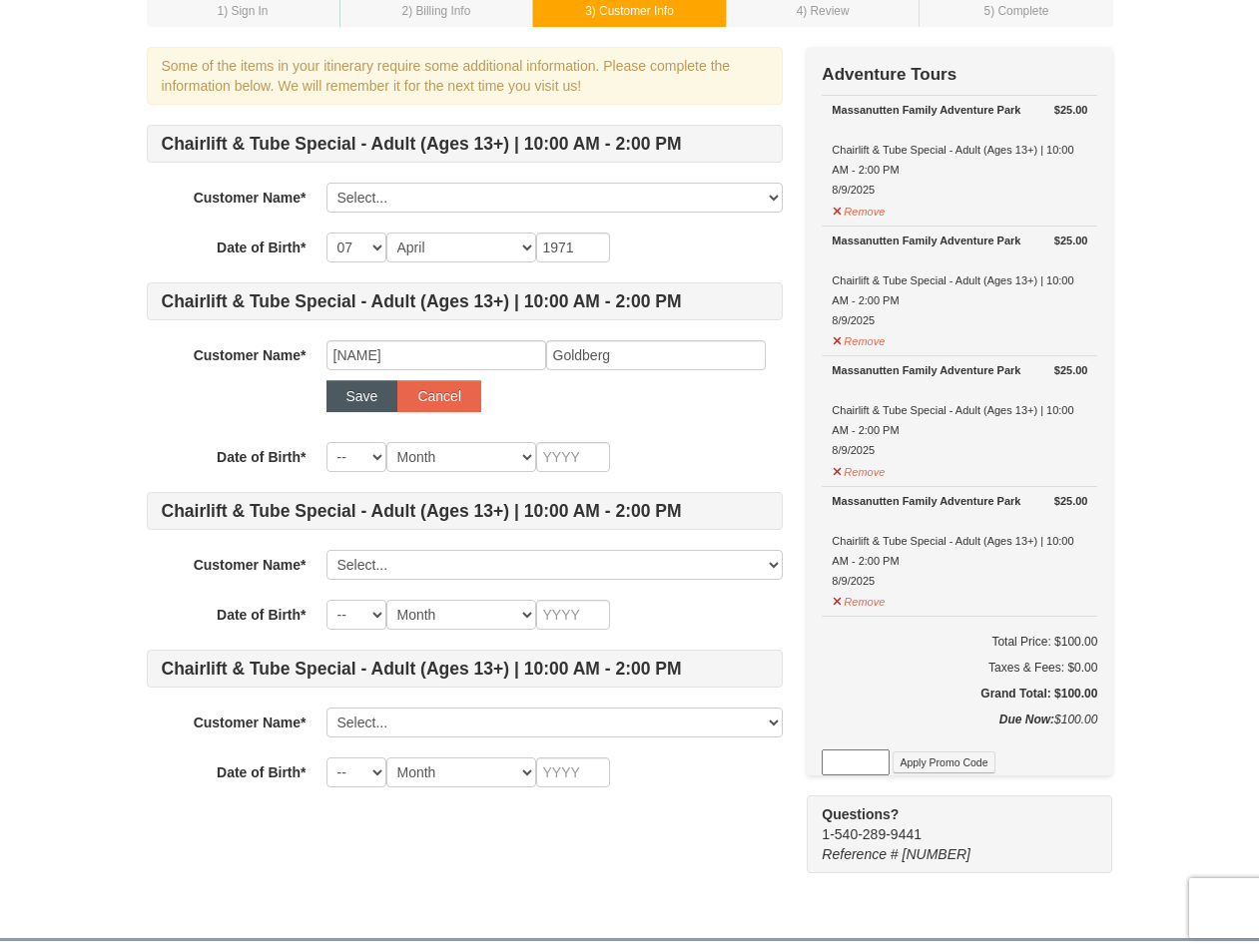 click on "Save" at bounding box center [362, 396] 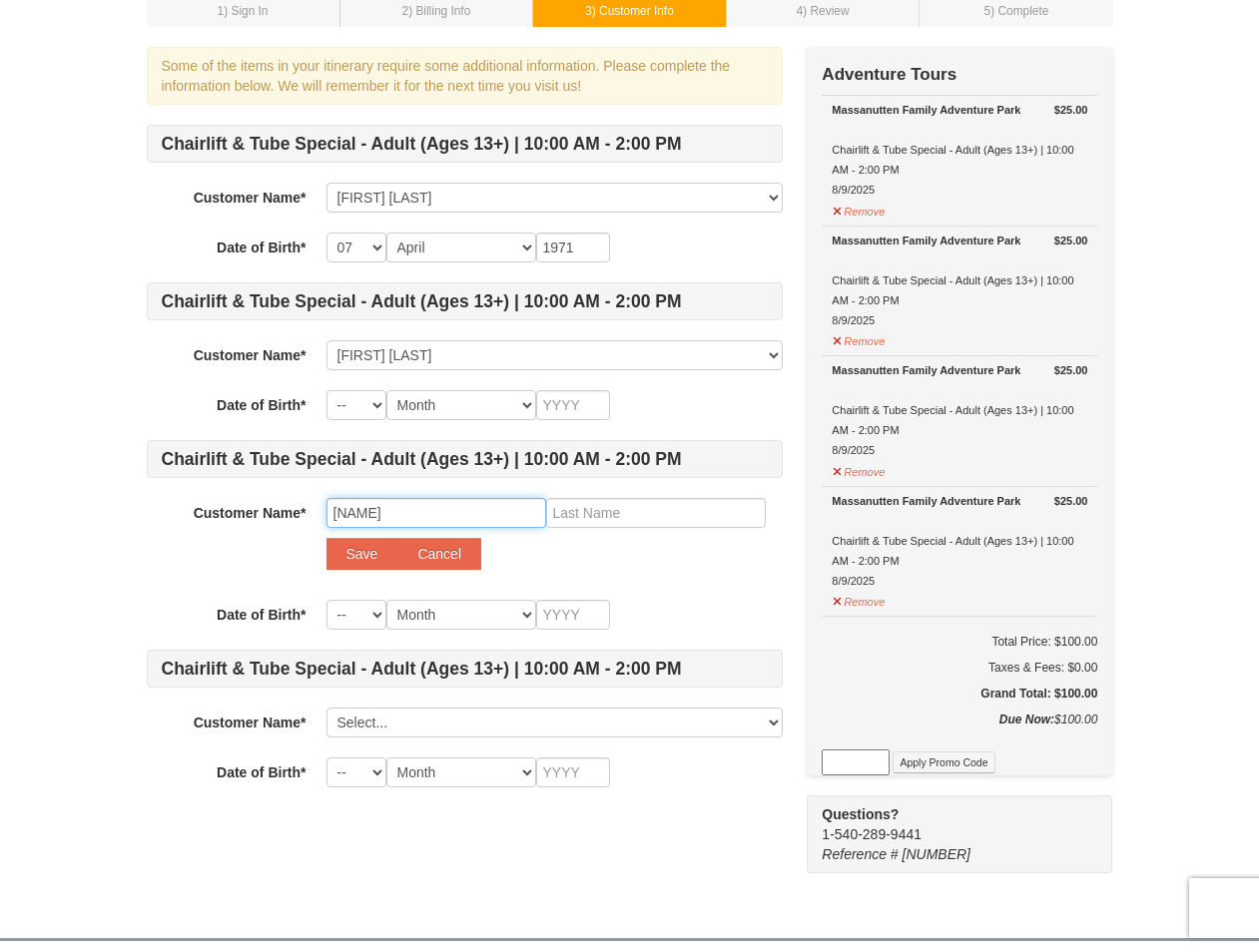 type on "Jen" 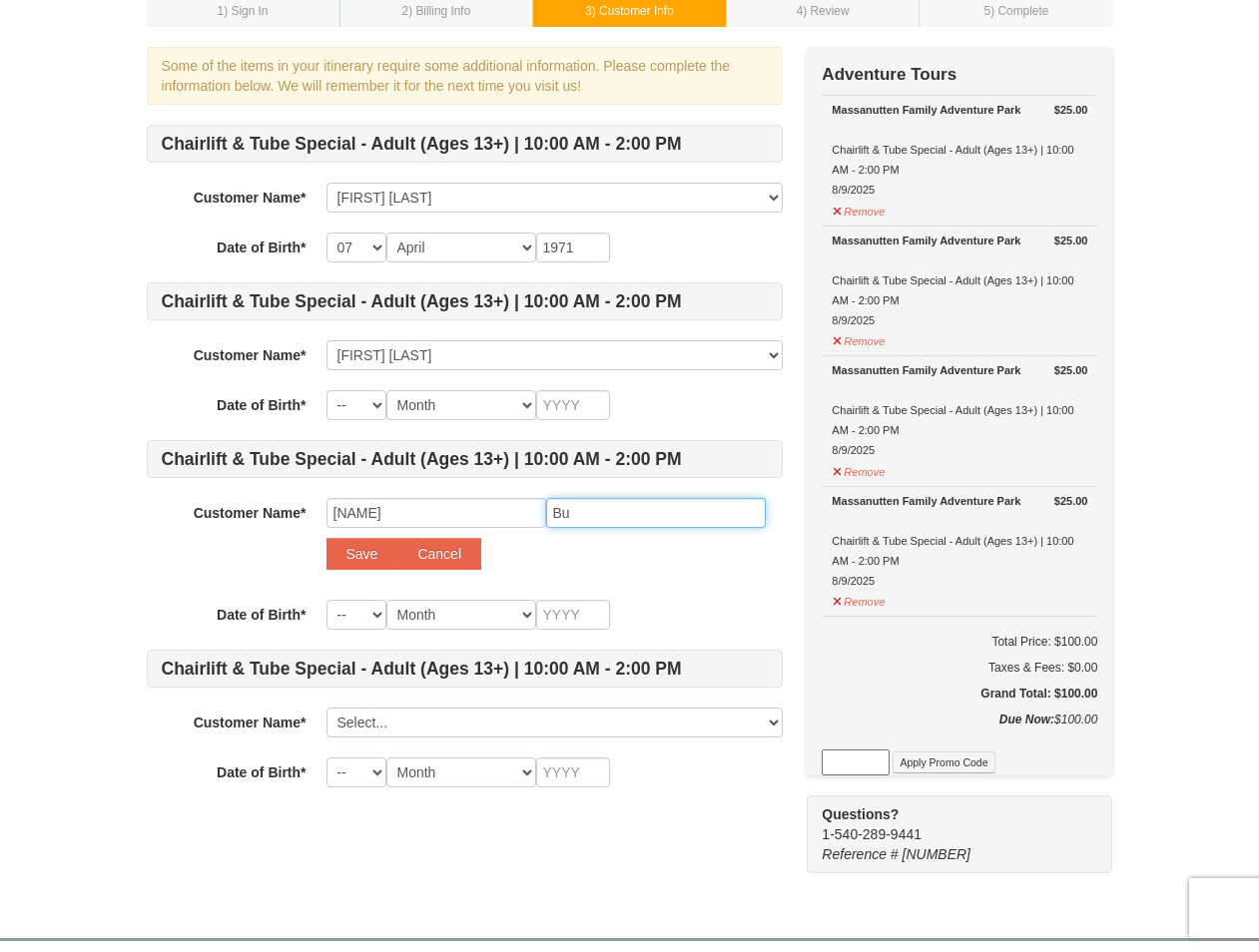 type on "B" 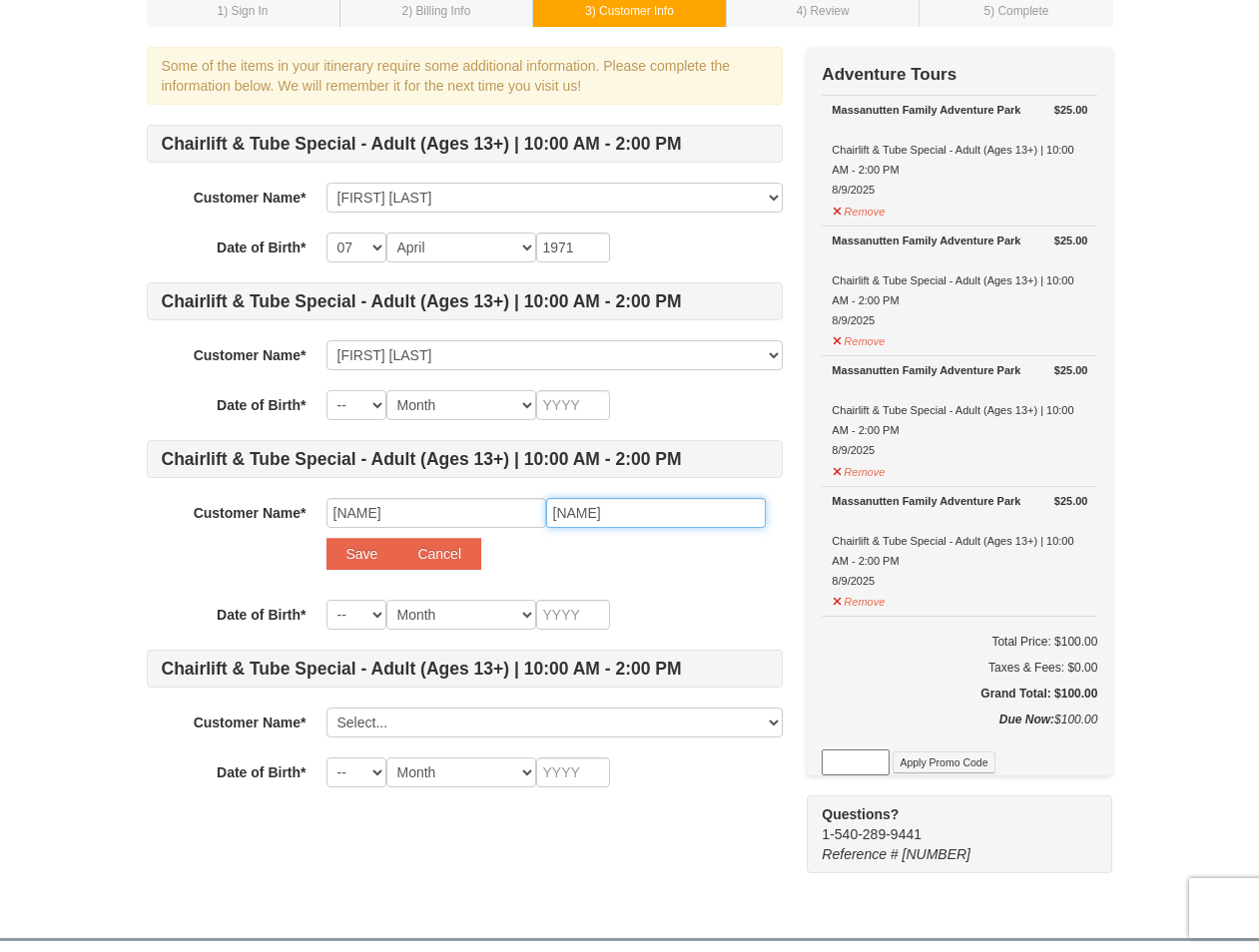 type on "George" 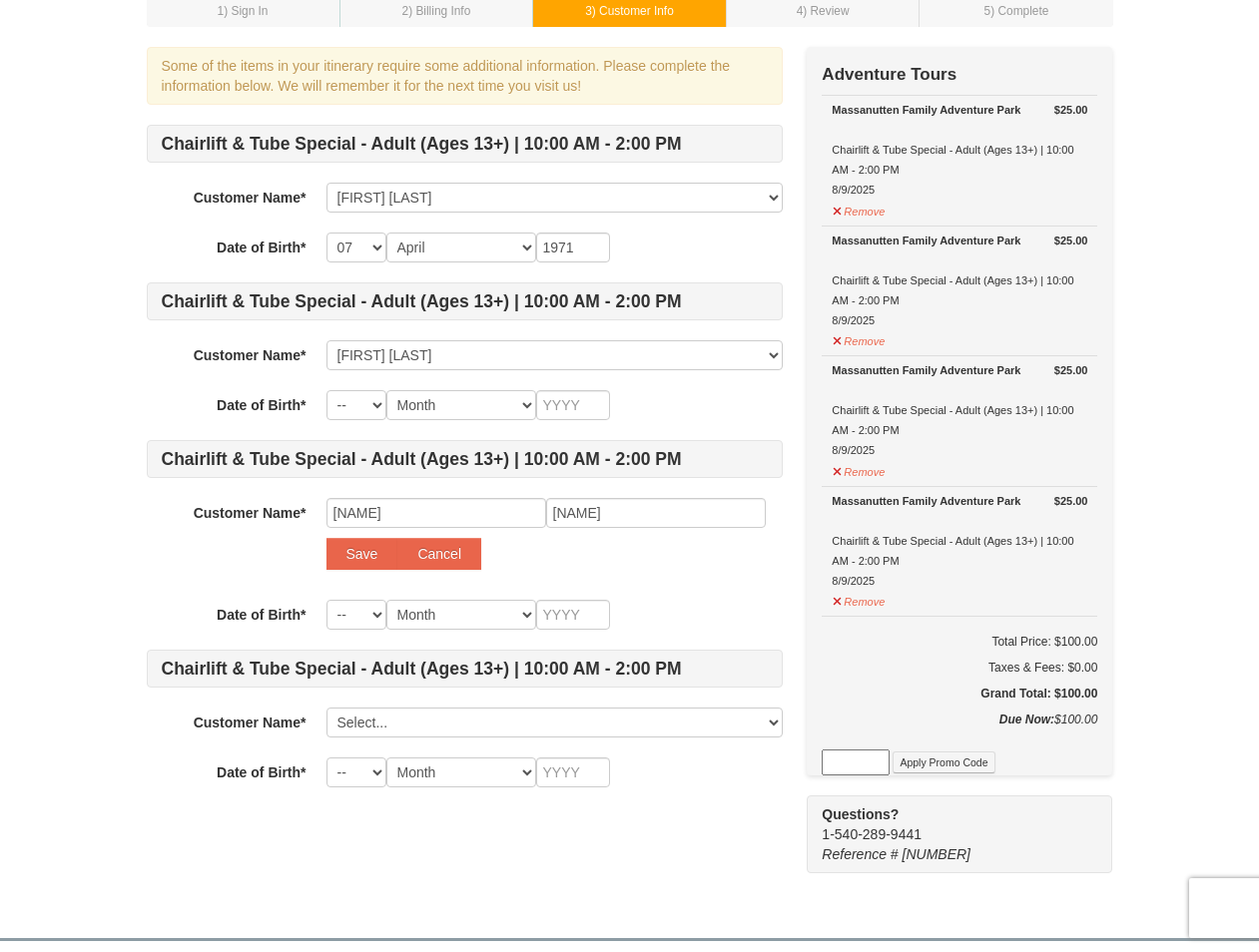click on "Customer Name* Select... Lori Wheeler Paul Wheeler Jean Mocombe Sienna Wheeler Kim  Young Mark  Young Chris Young Taylor Young Ellen Goldberg Add New... Jen George Save Cancel" at bounding box center (464, 539) 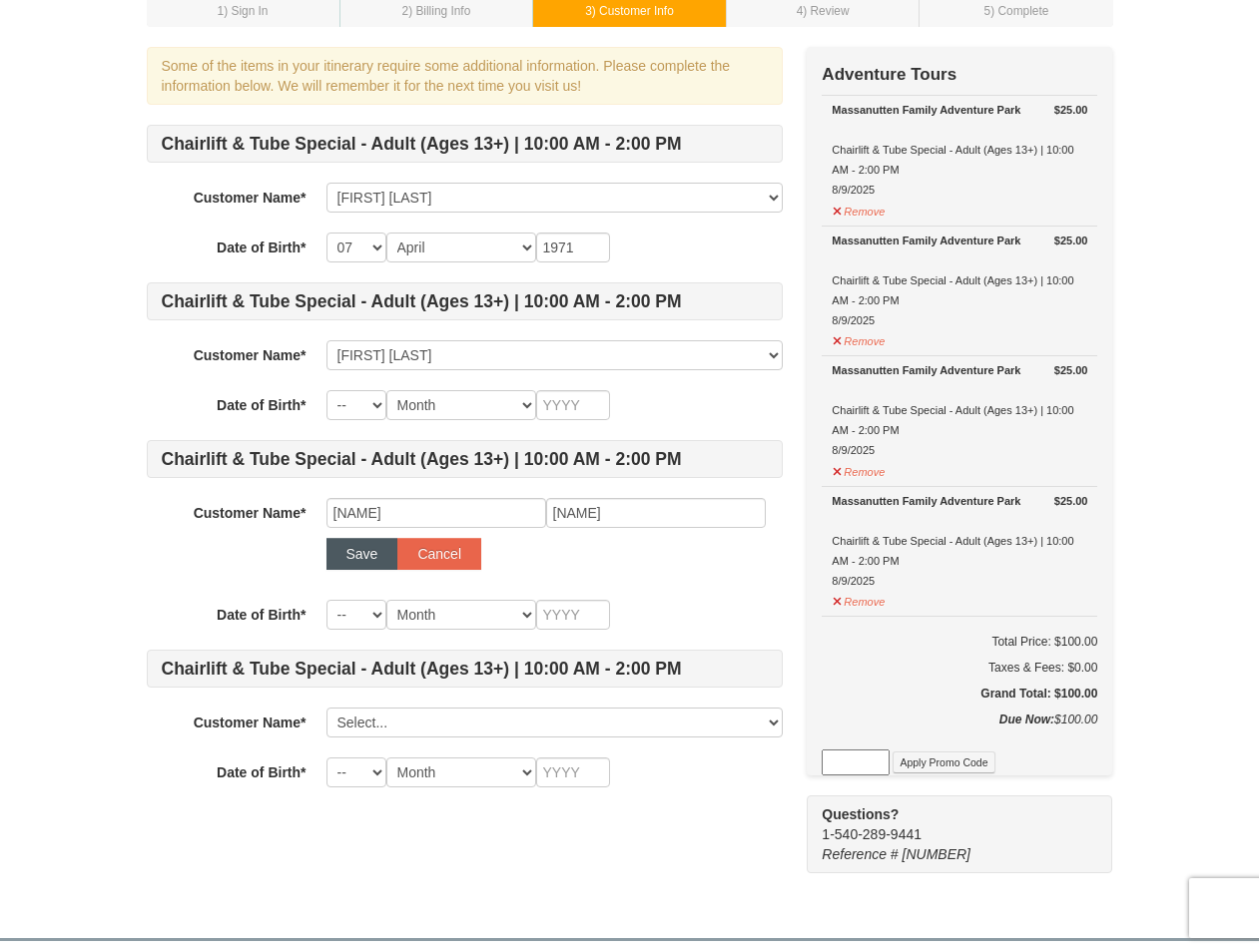 click on "Save" at bounding box center (362, 554) 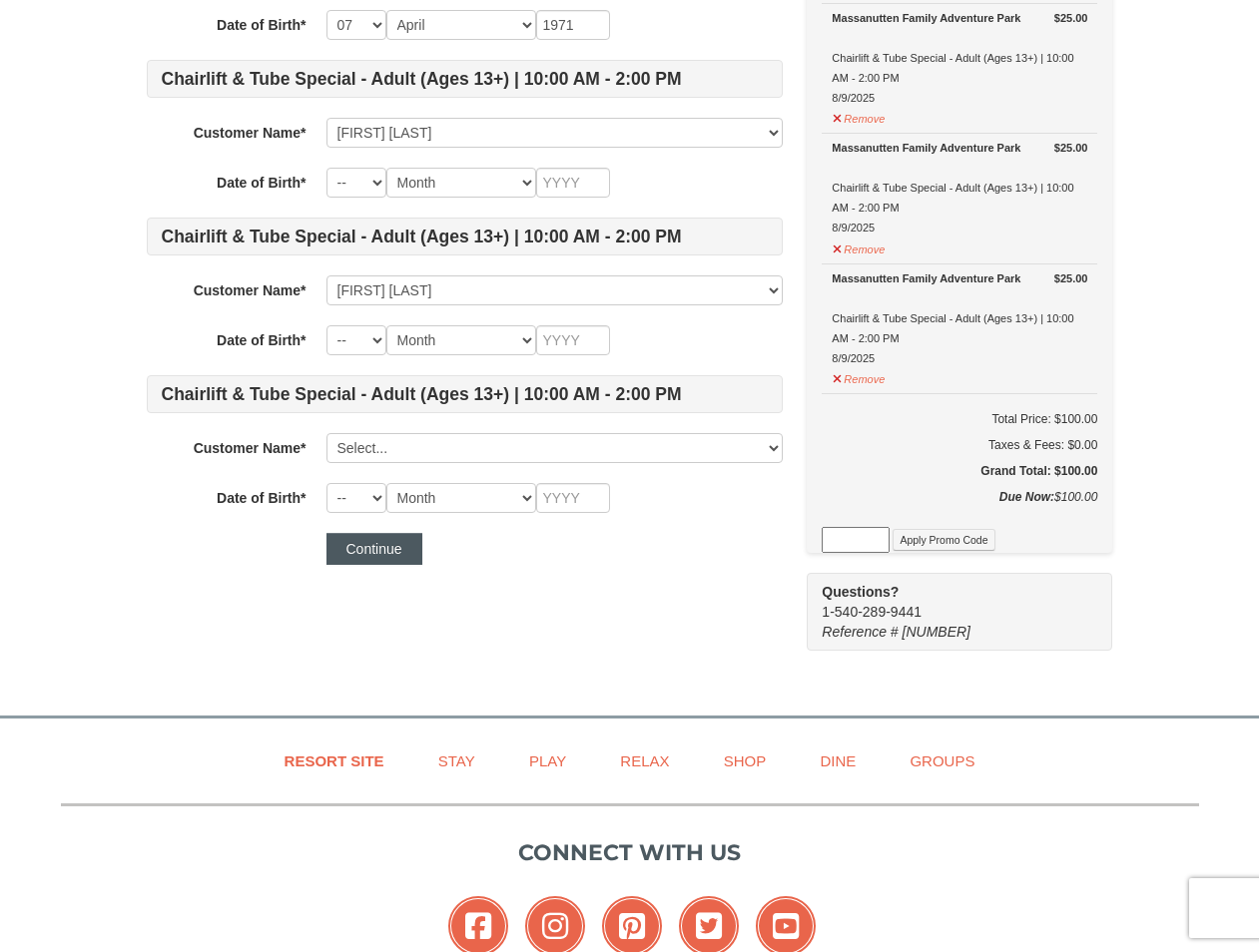 scroll, scrollTop: 347, scrollLeft: 0, axis: vertical 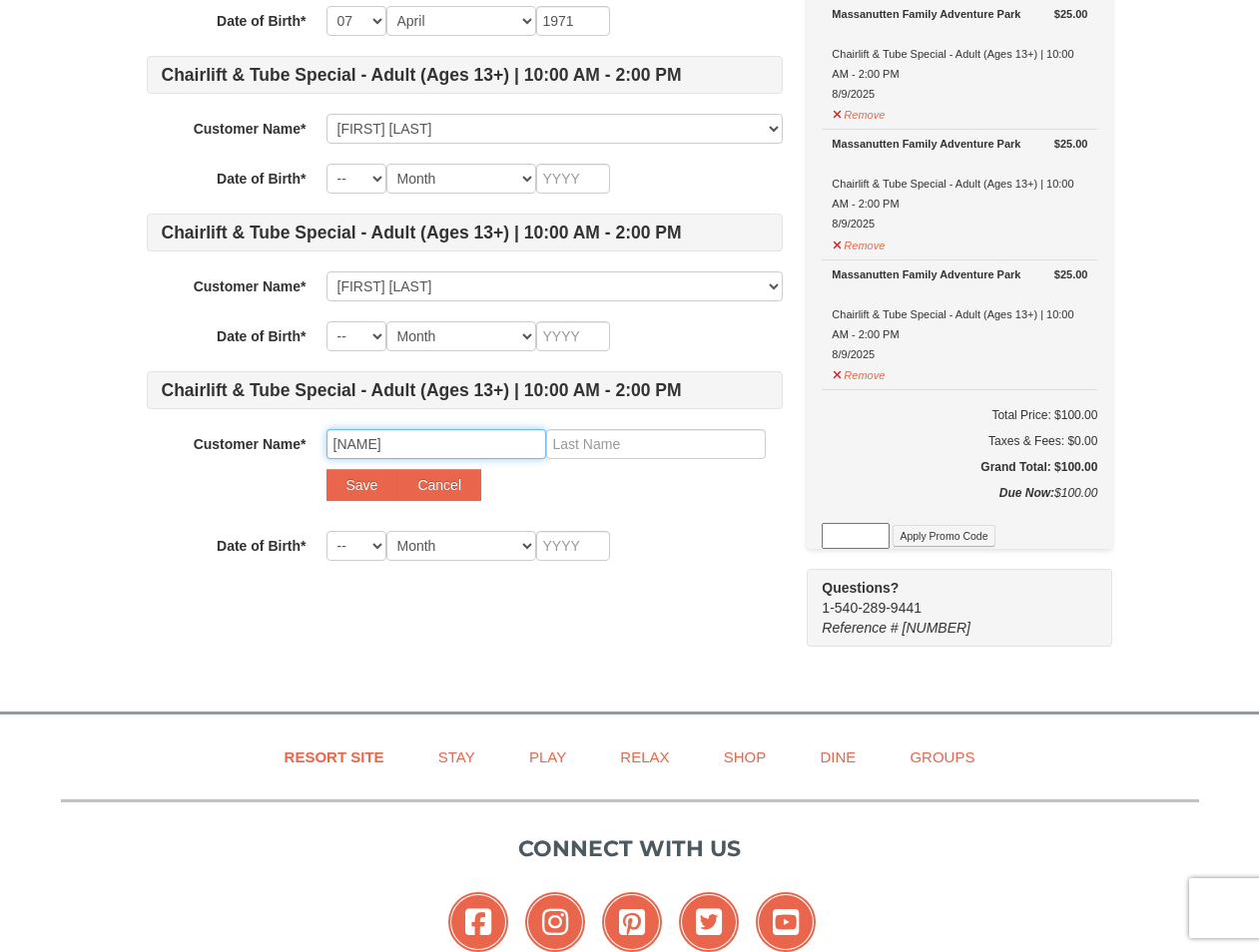 type on "Jenny" 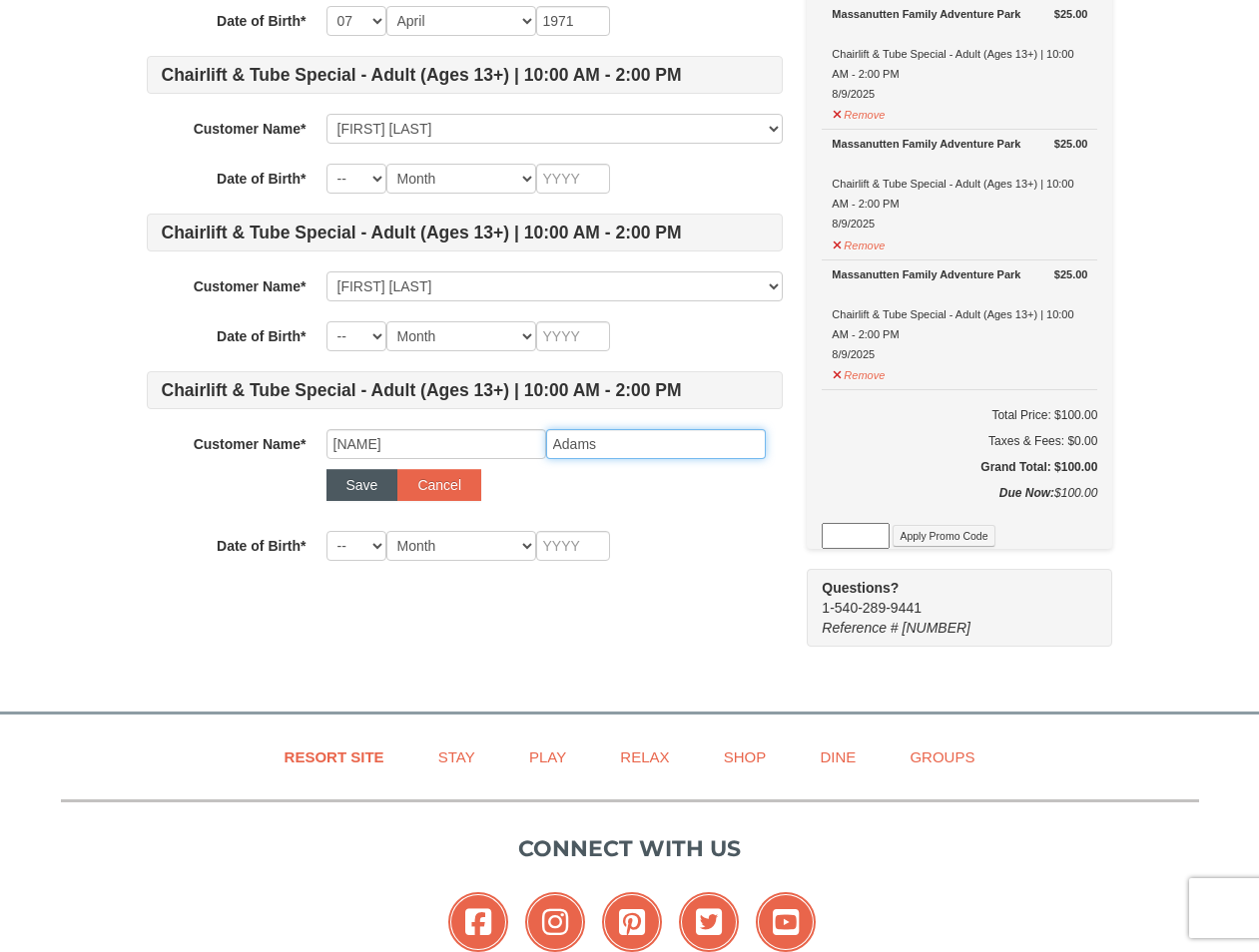 type on "Adams" 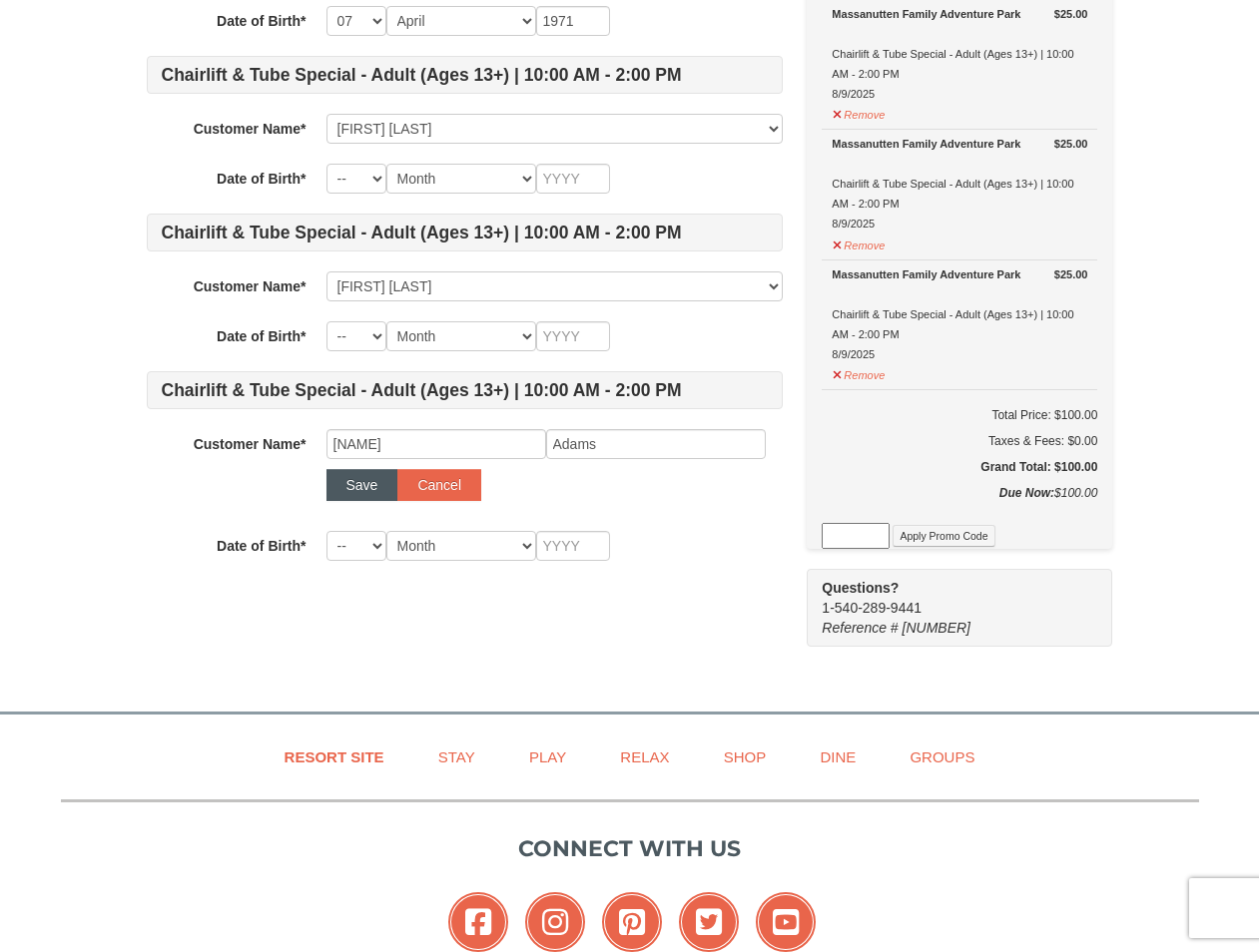 click on "Save" at bounding box center [362, 485] 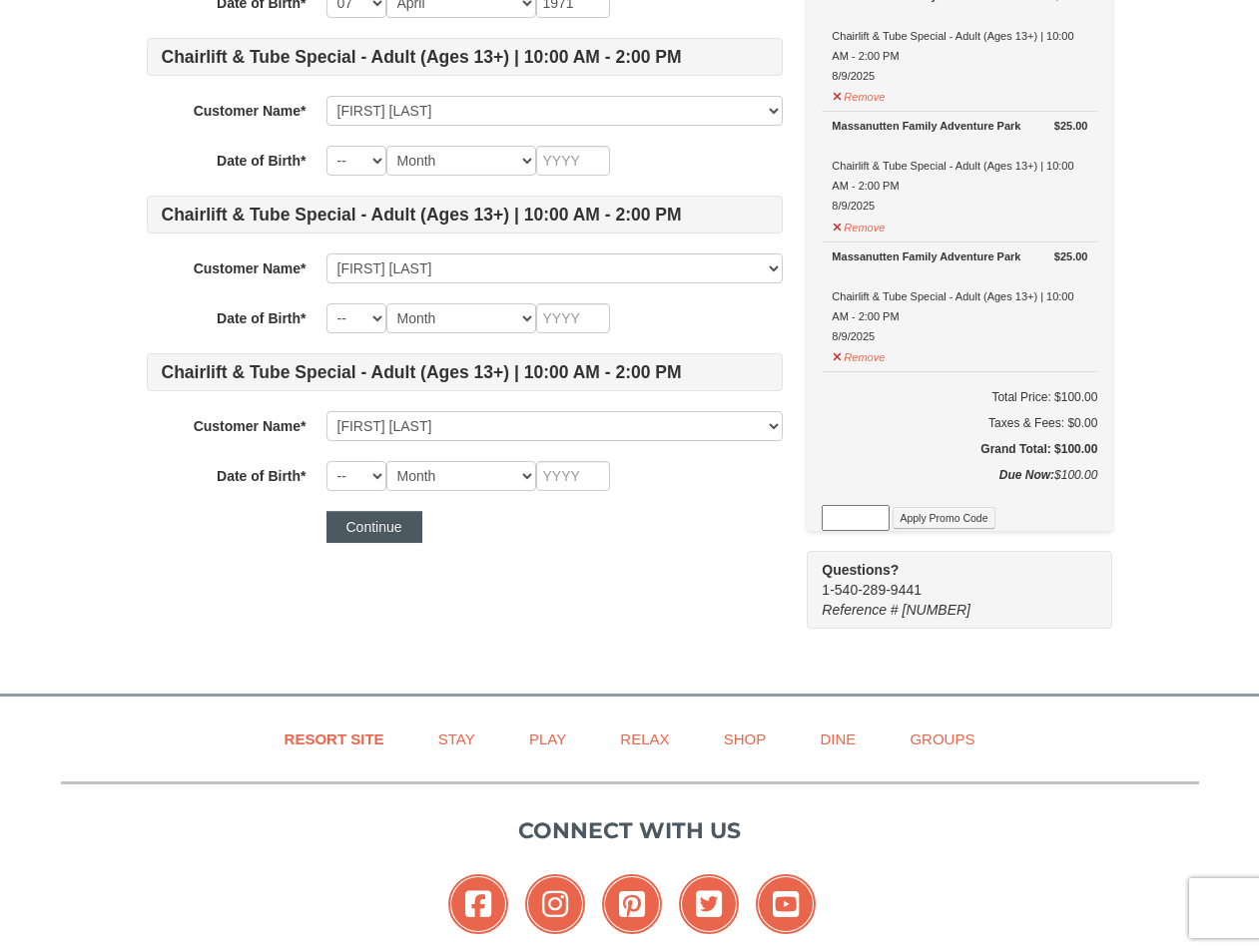 click on "Continue" at bounding box center [374, 527] 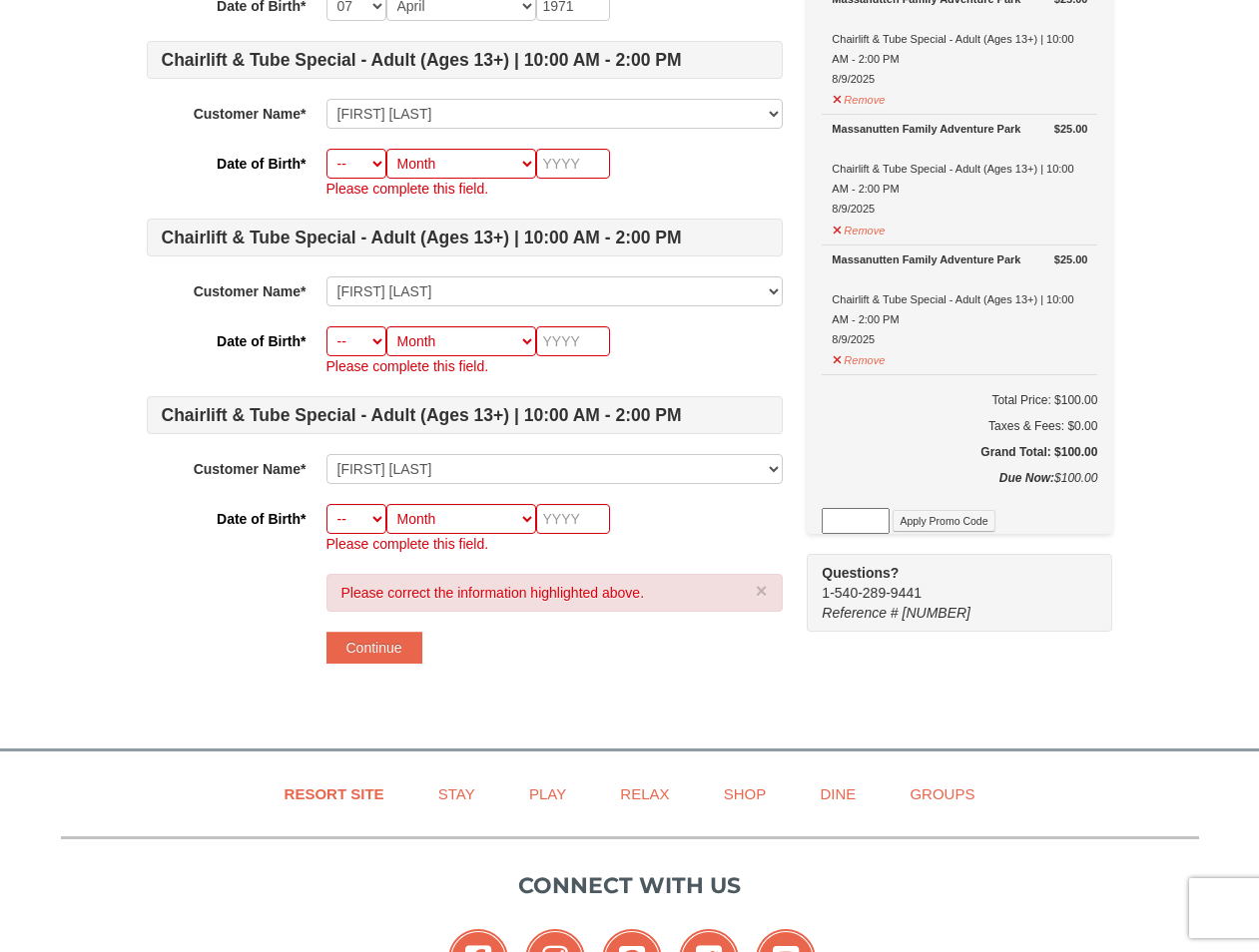 scroll, scrollTop: 360, scrollLeft: 0, axis: vertical 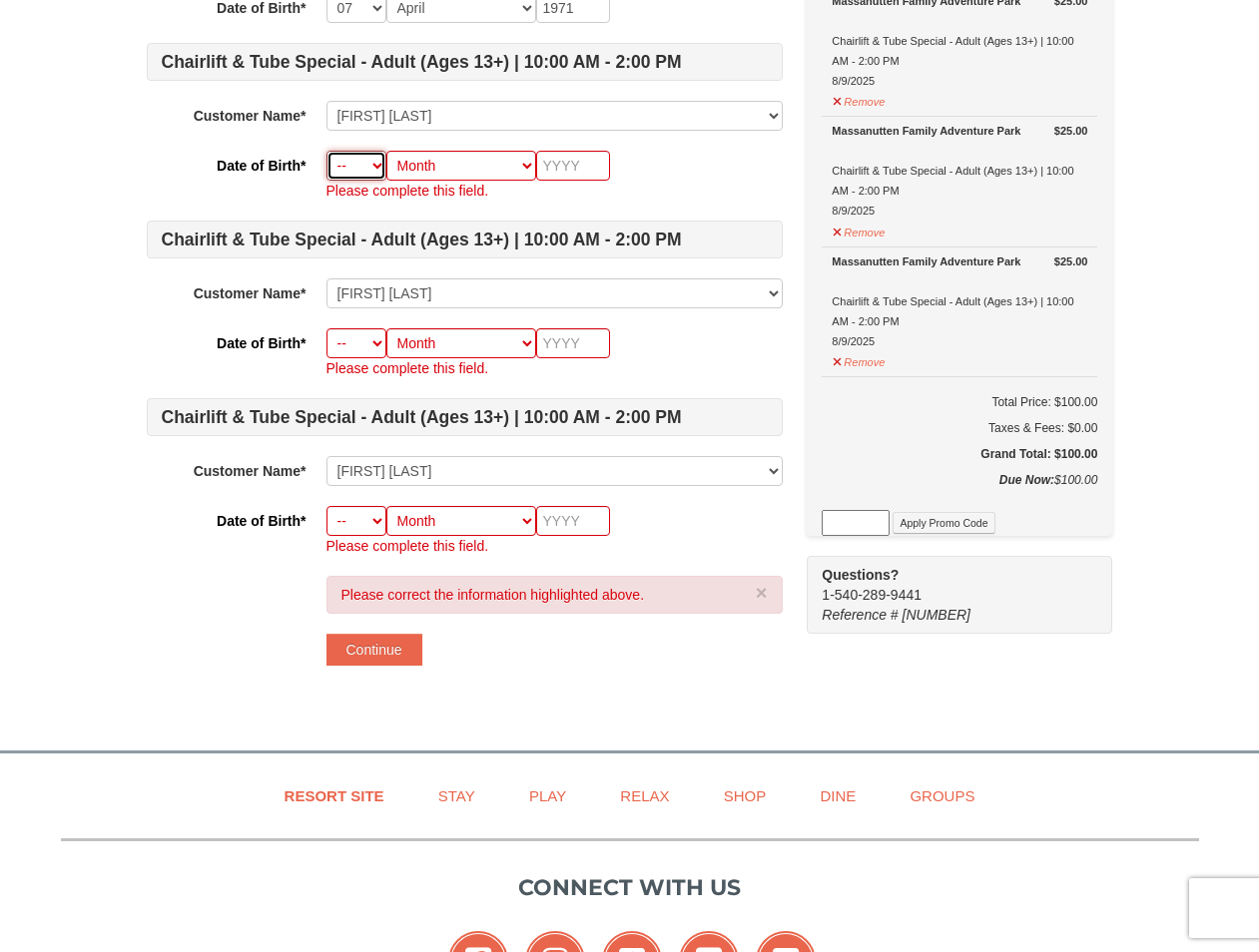 select on "09" 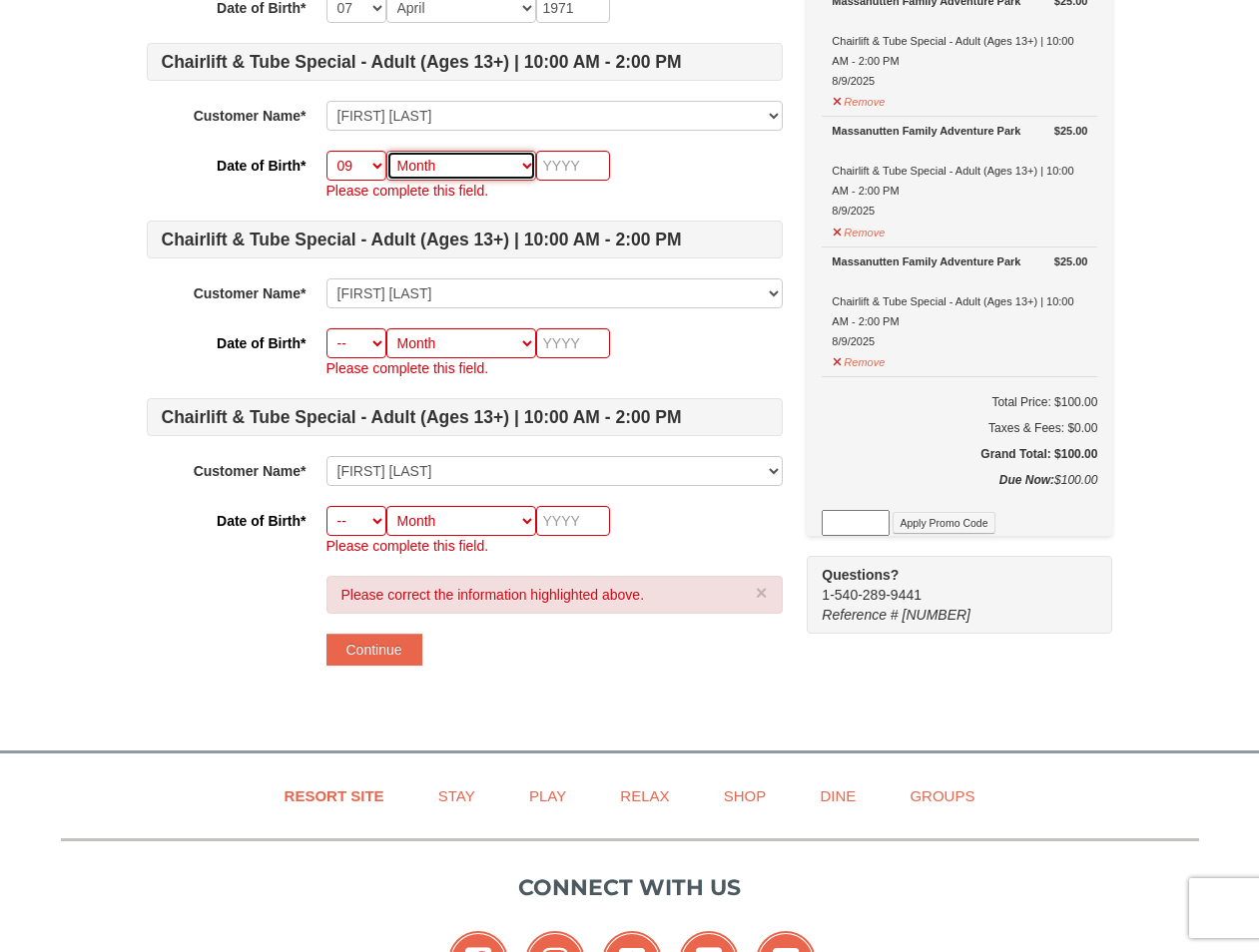 select on "09" 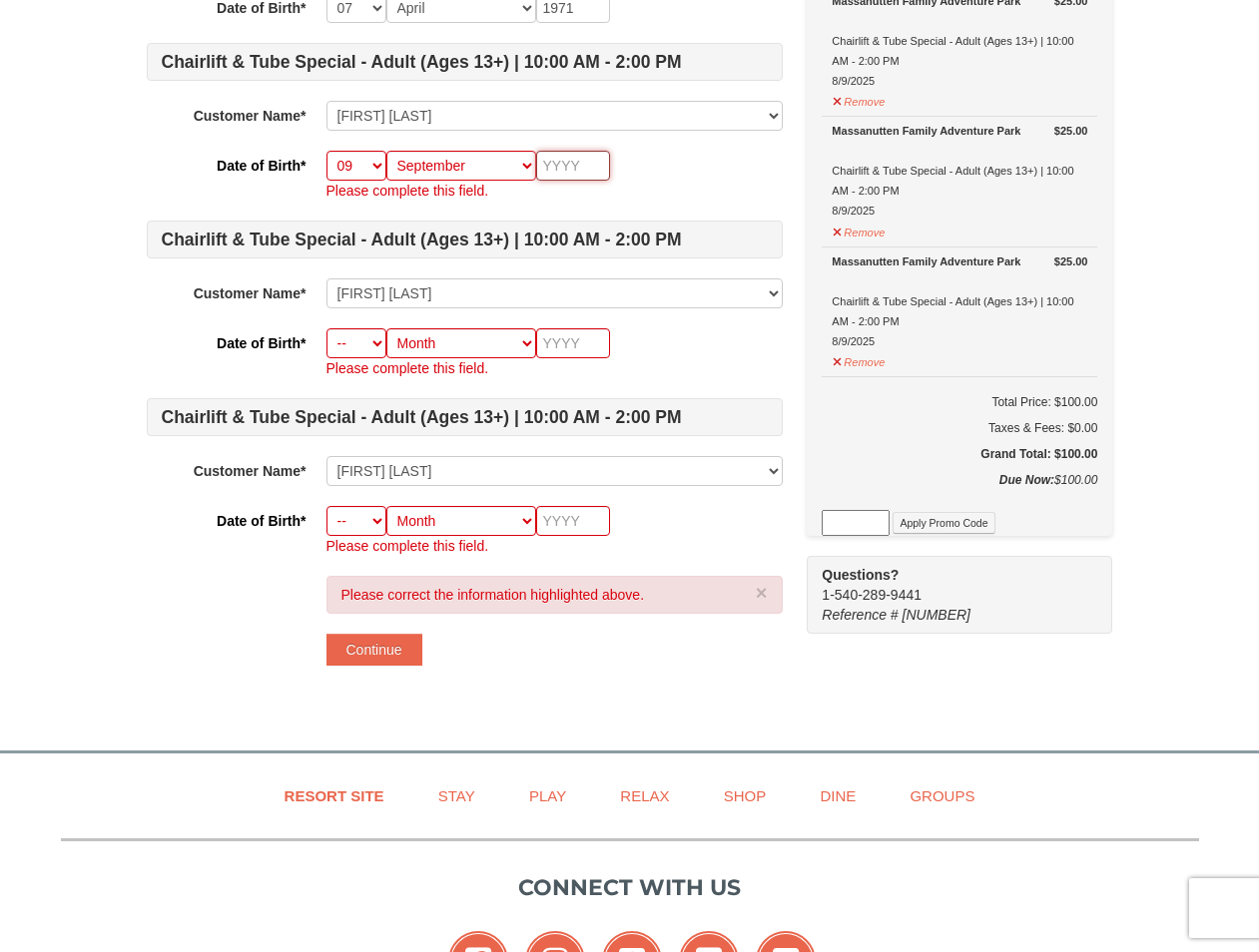 click at bounding box center [573, 166] 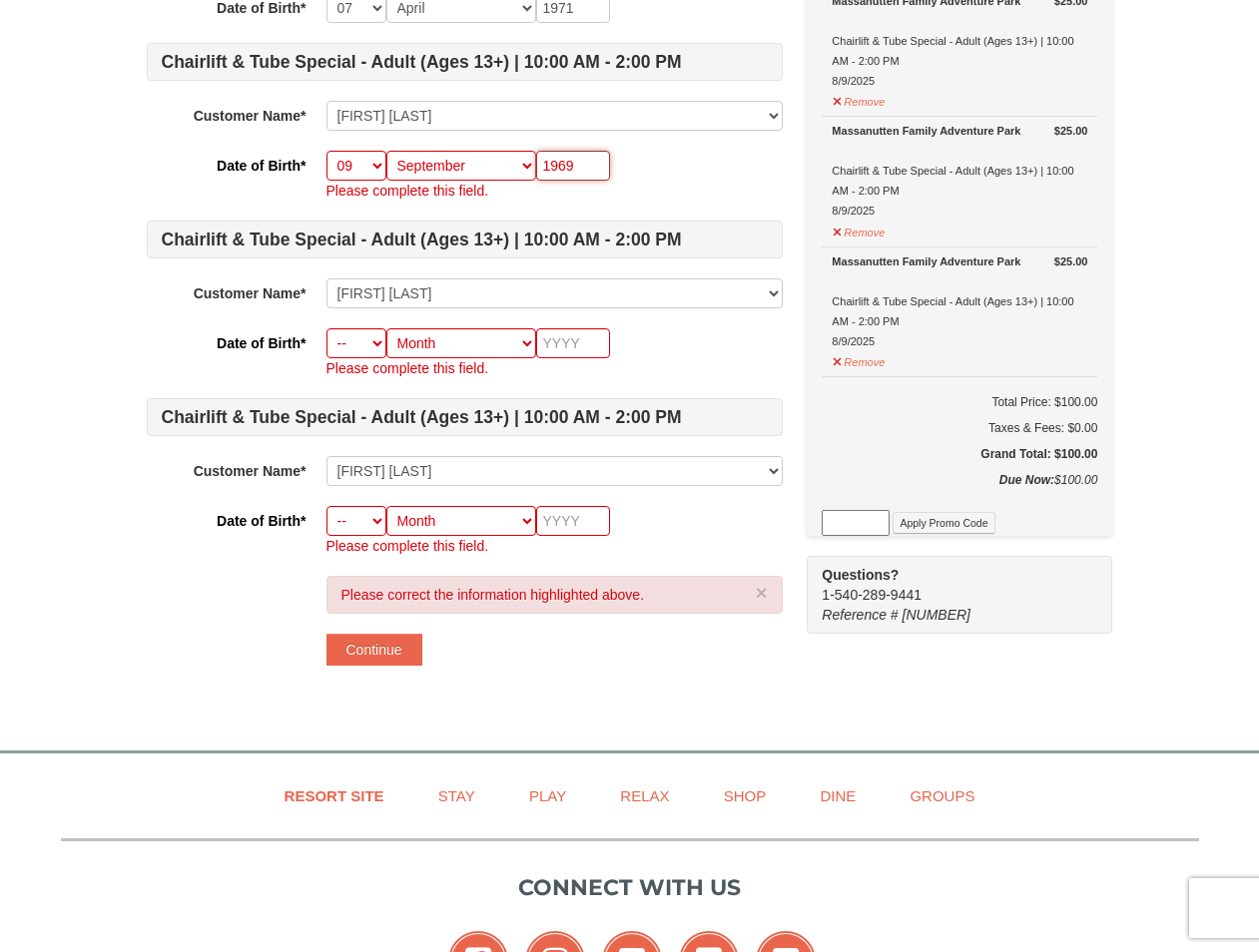 type on "1969" 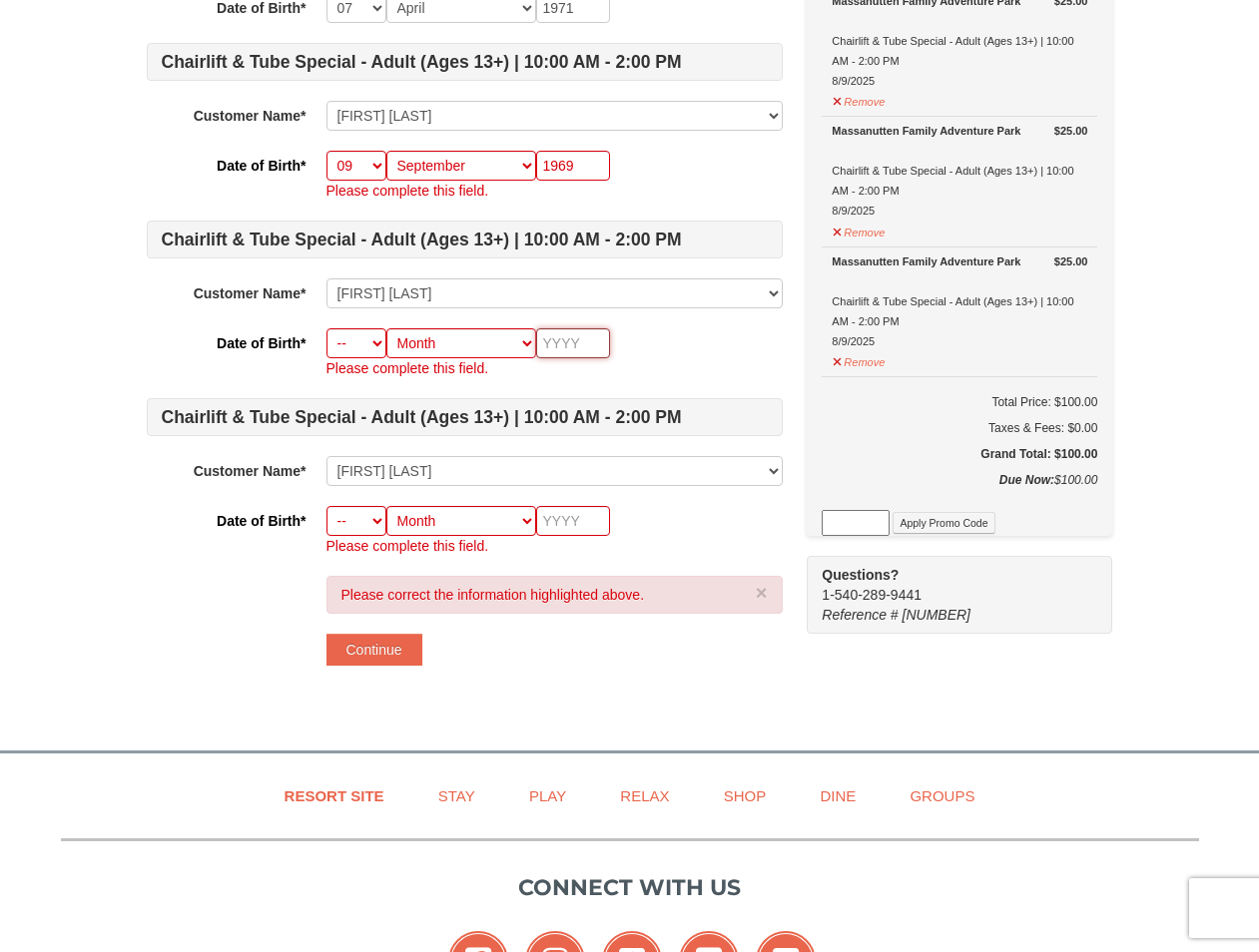 click at bounding box center [573, 343] 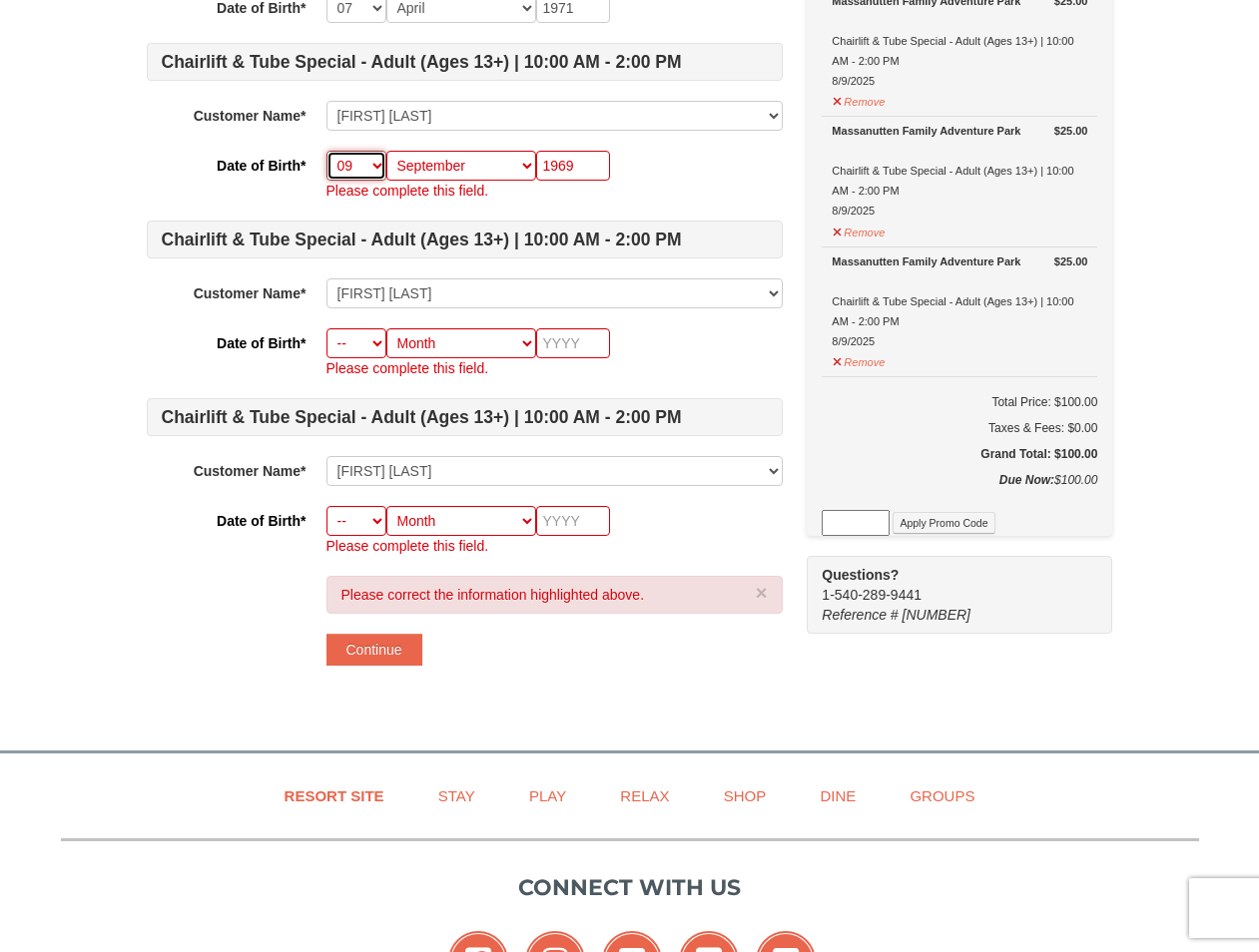 select on "01" 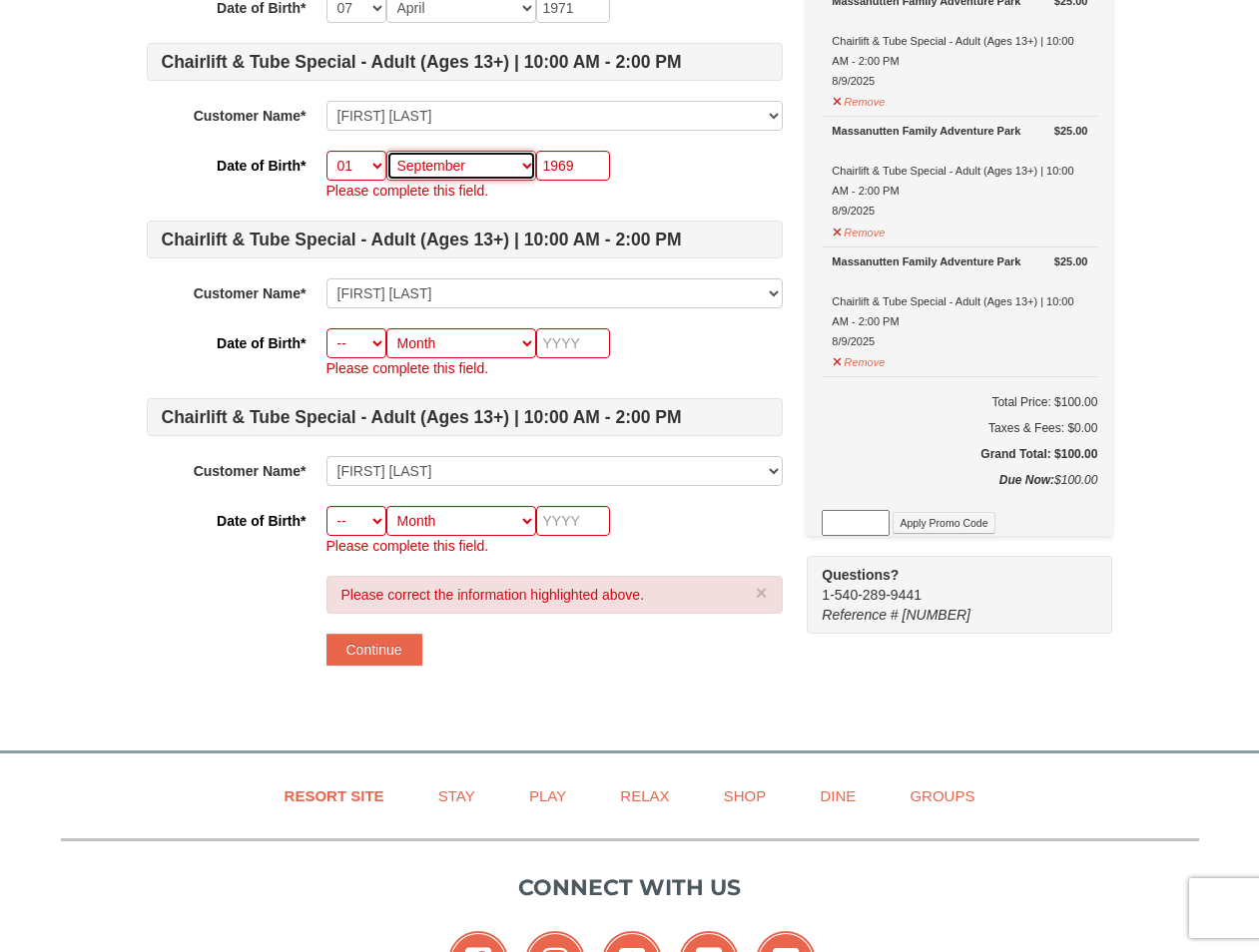 select on "01" 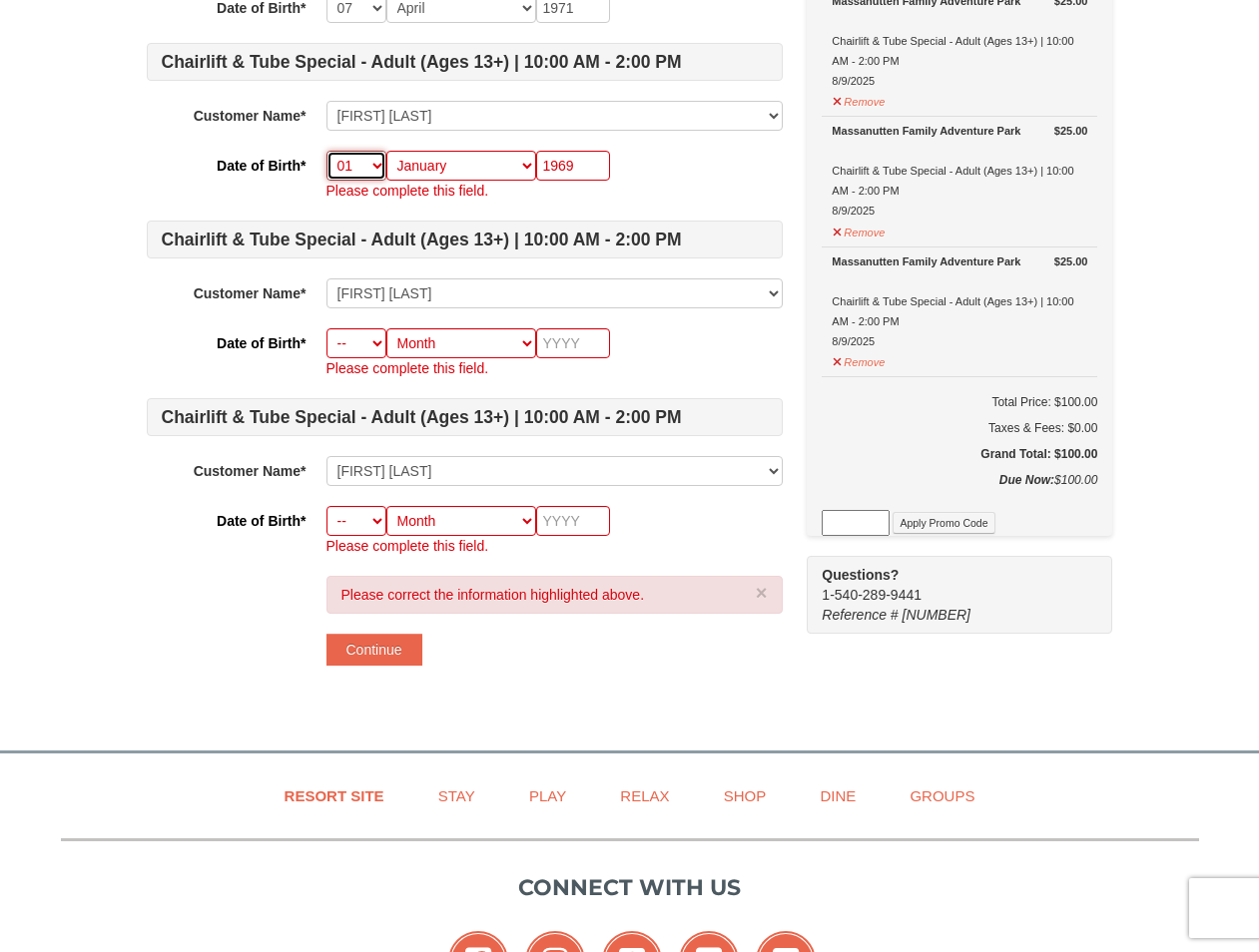 select on "26" 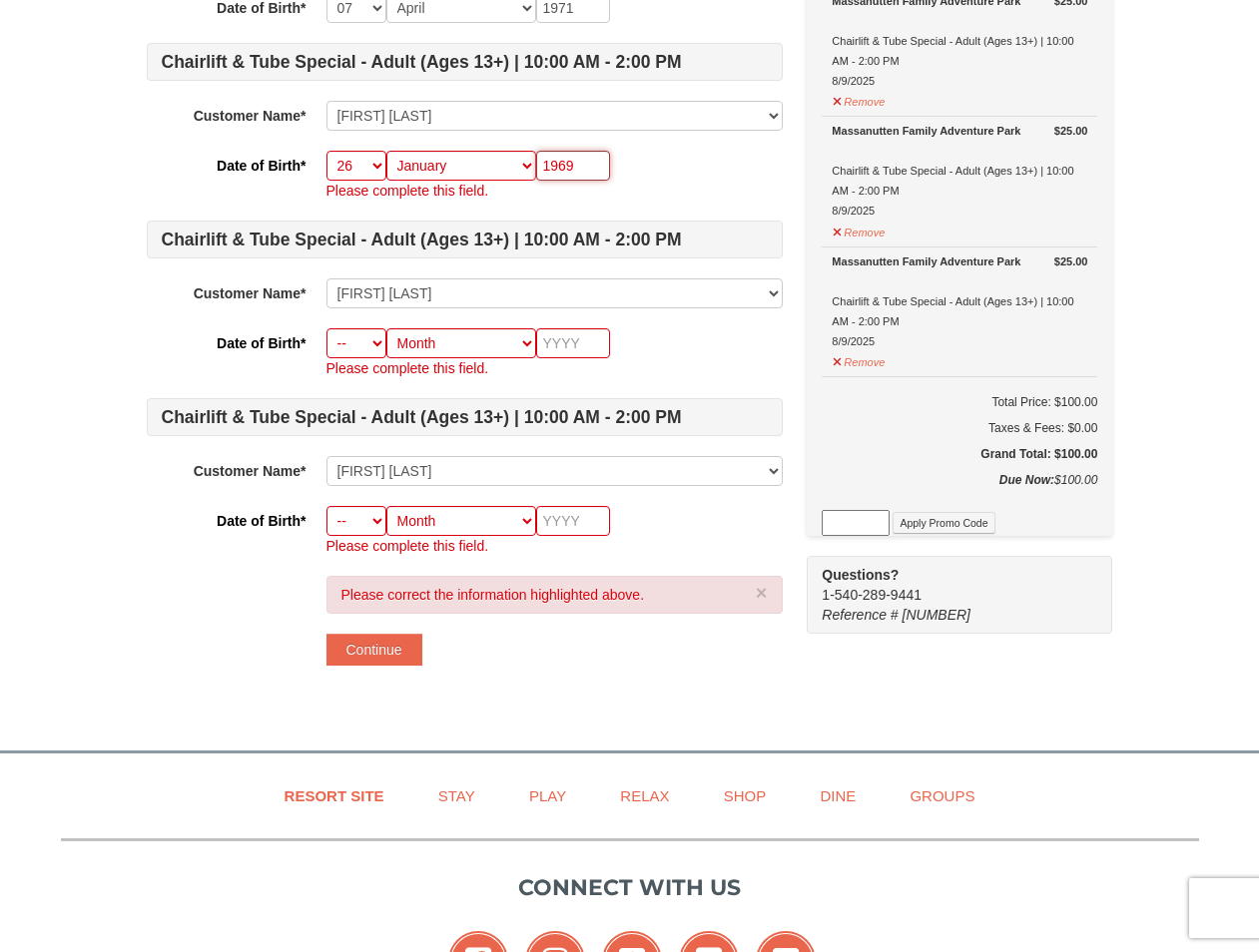 drag, startPoint x: 583, startPoint y: 163, endPoint x: 548, endPoint y: 162, distance: 35.014283 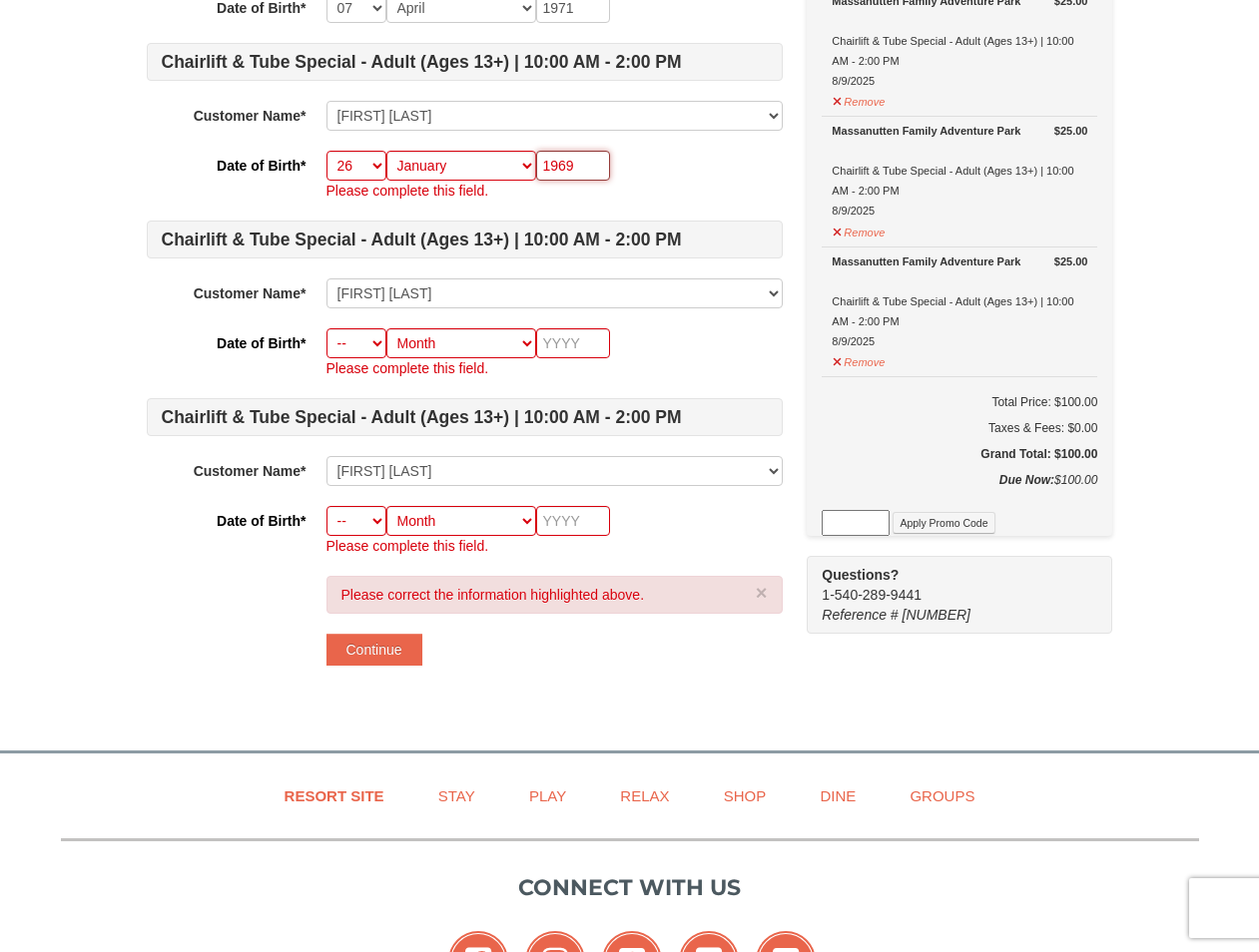 type on "1" 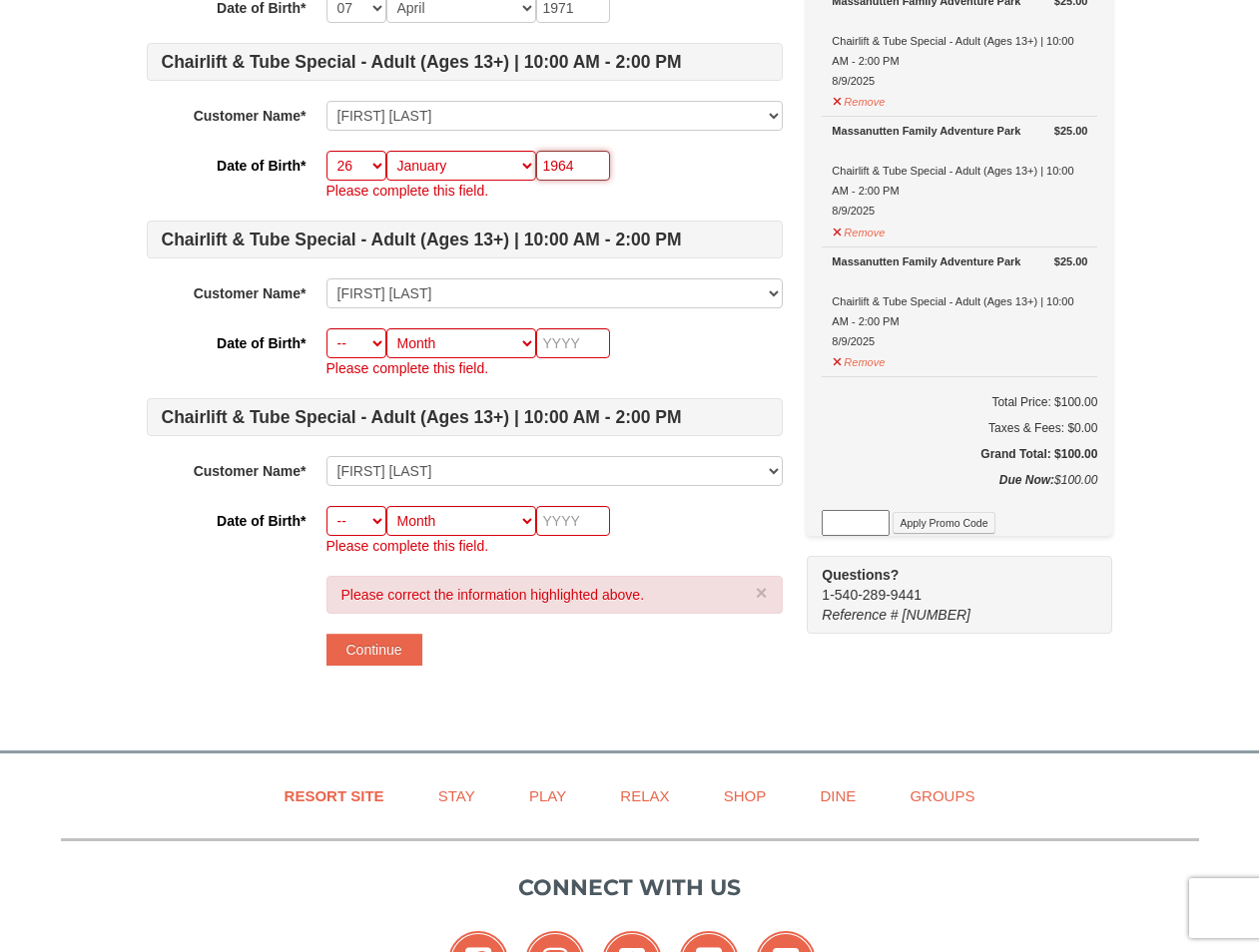 type on "1964" 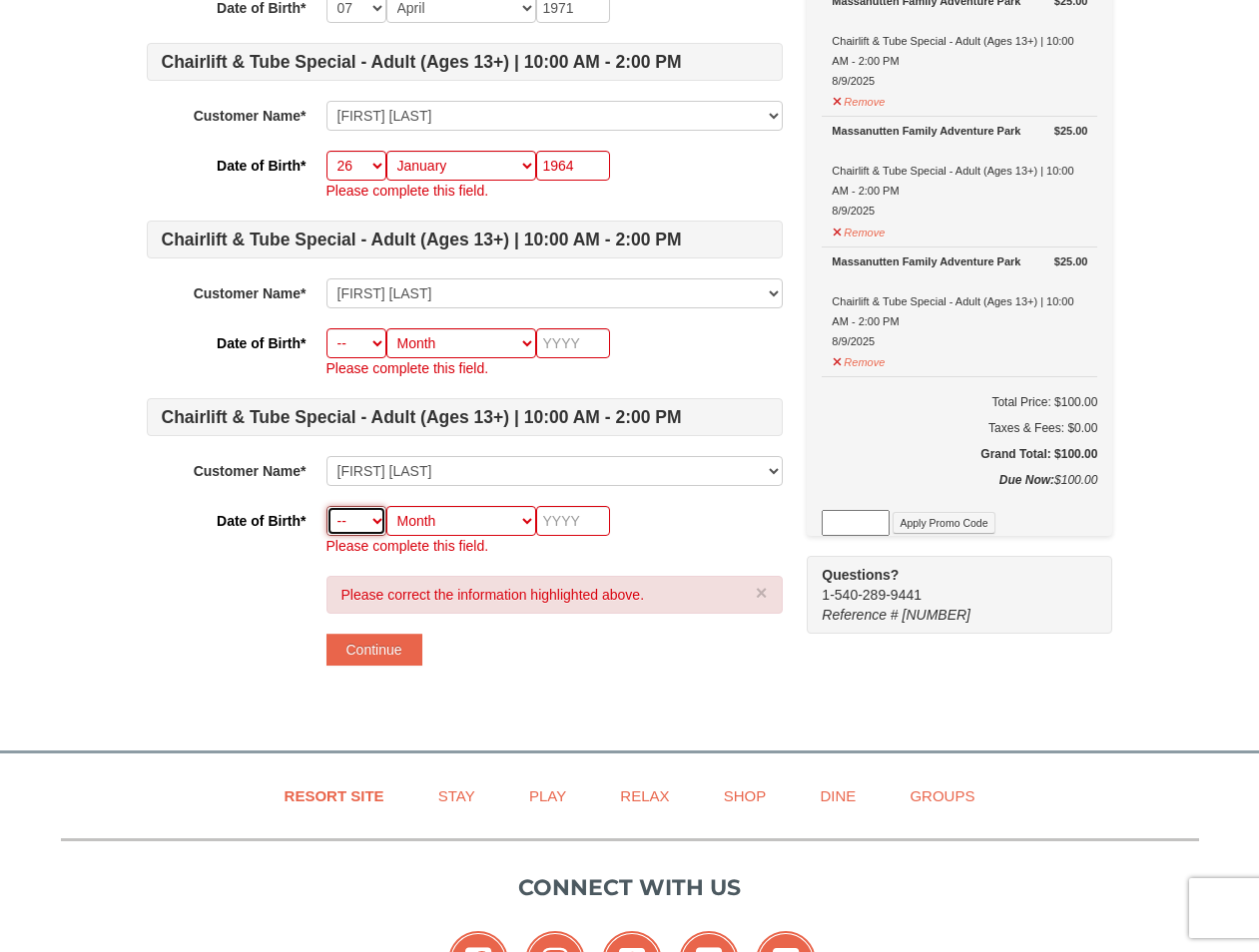 select on "04" 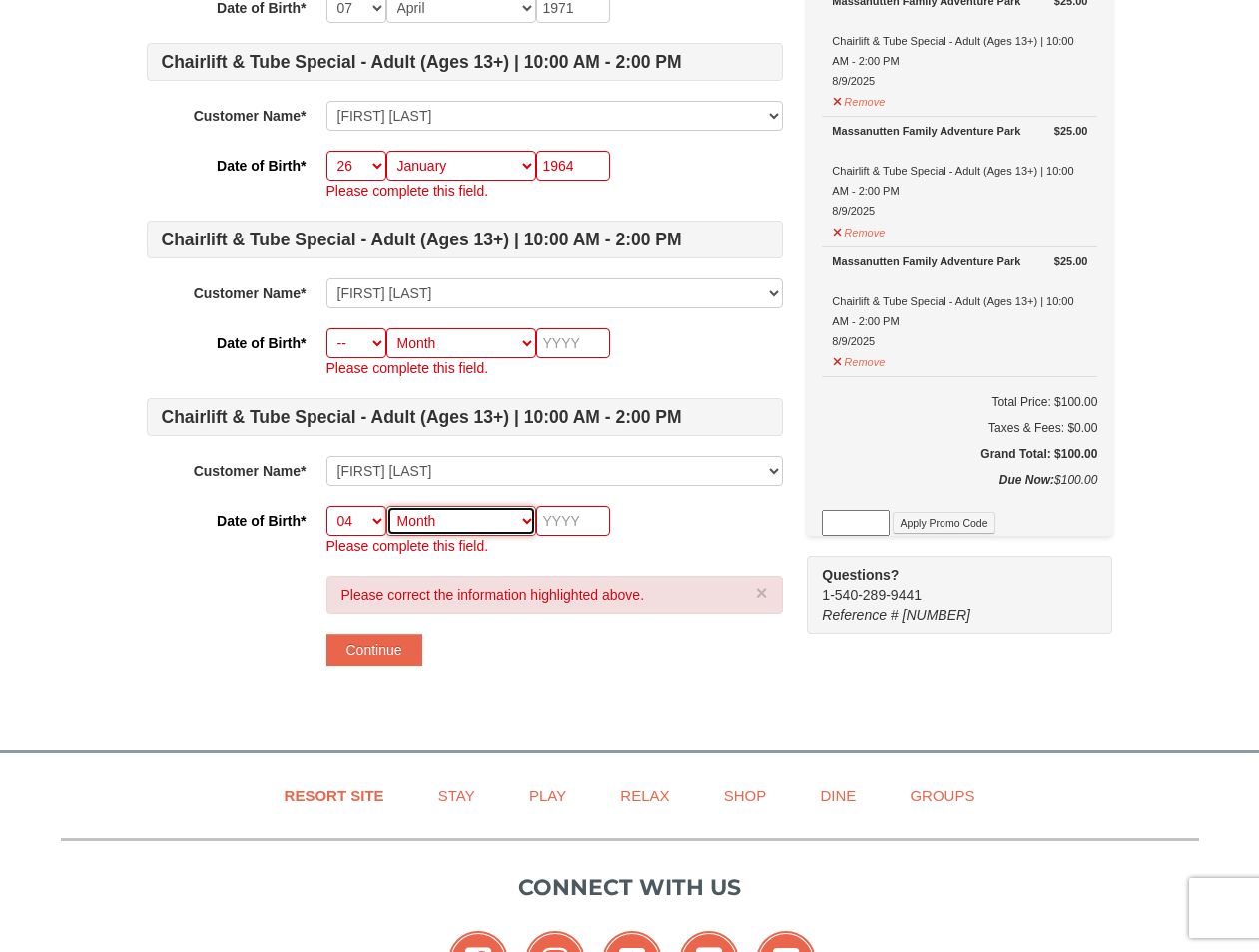 select on "09" 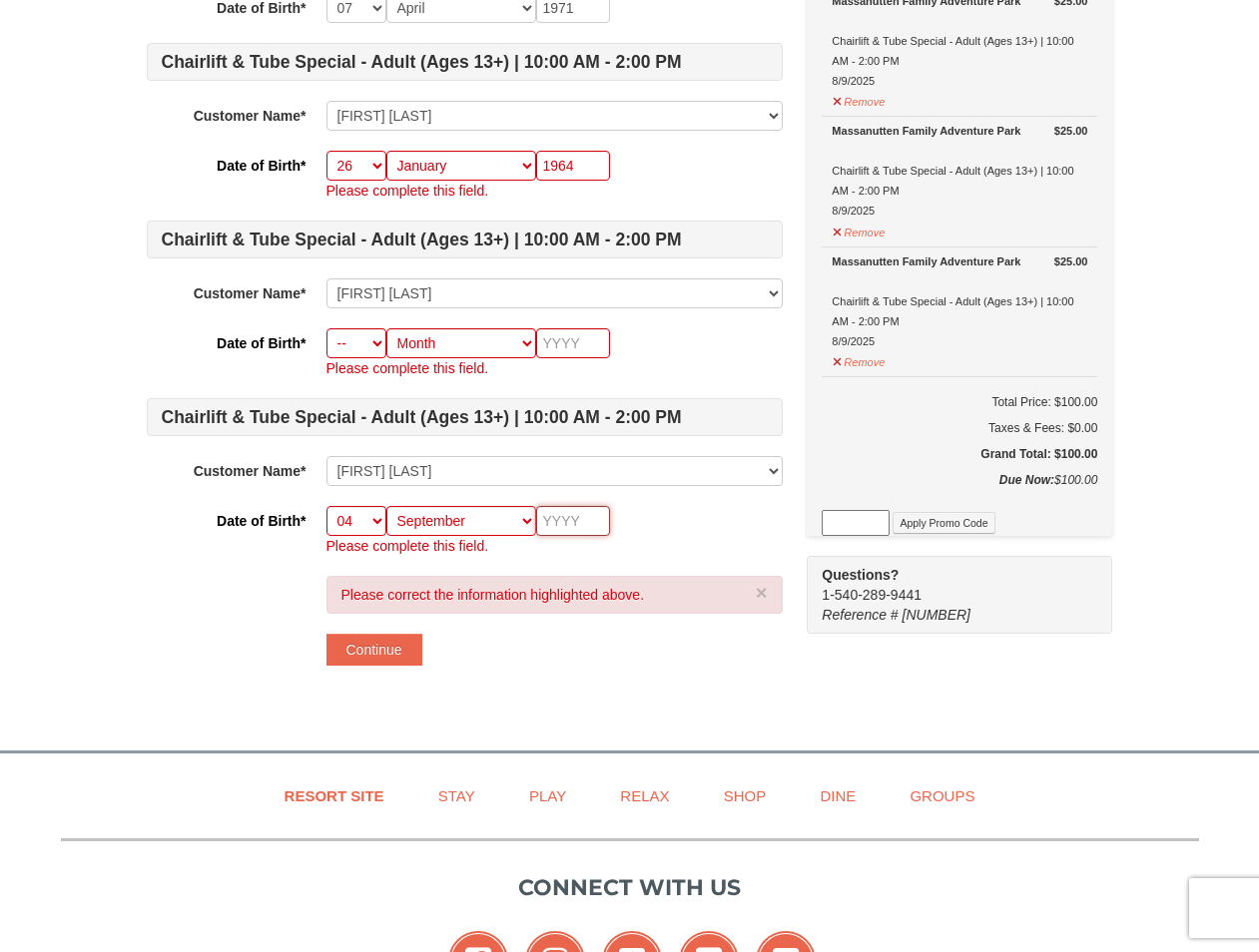 click at bounding box center (573, 521) 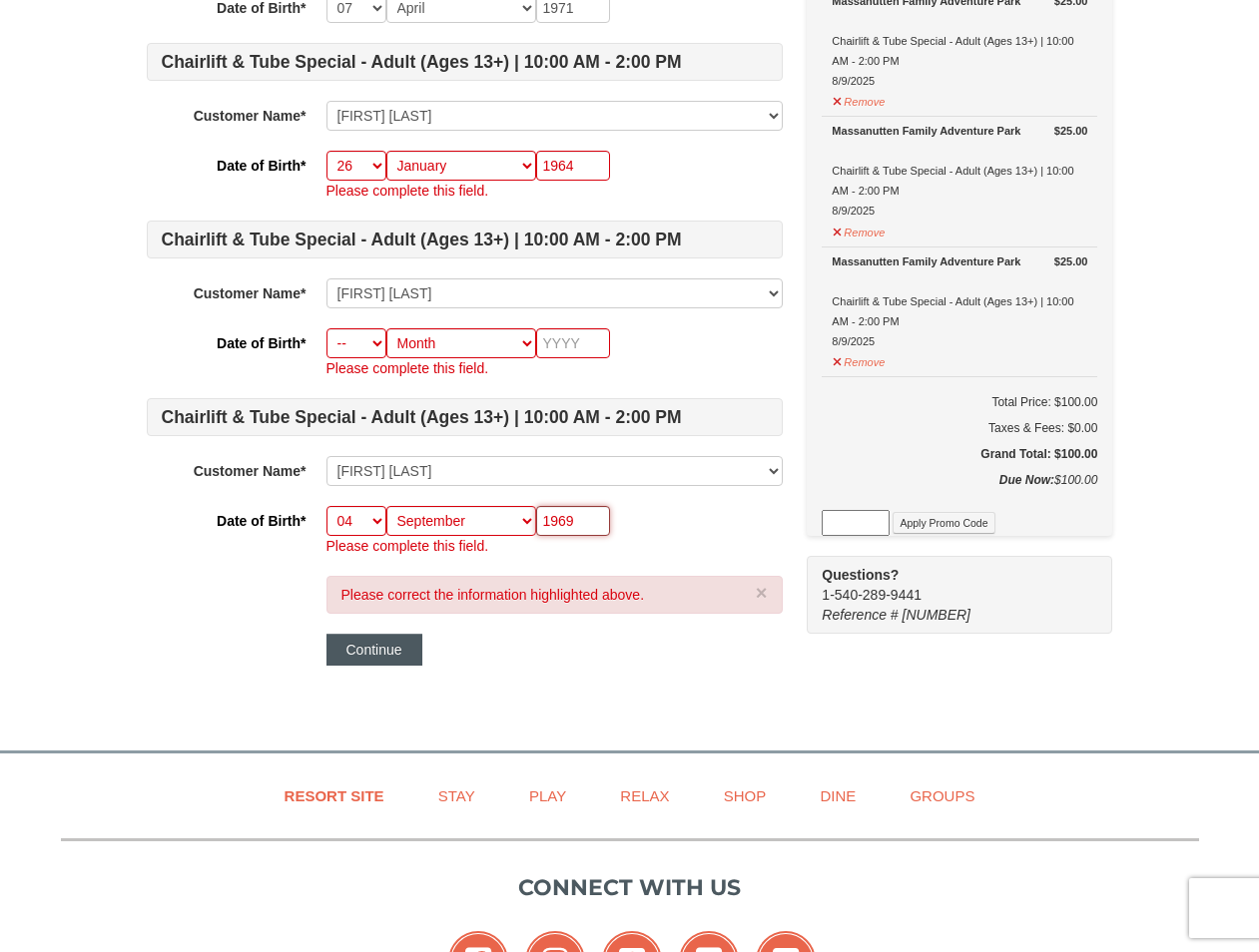 type on "1969" 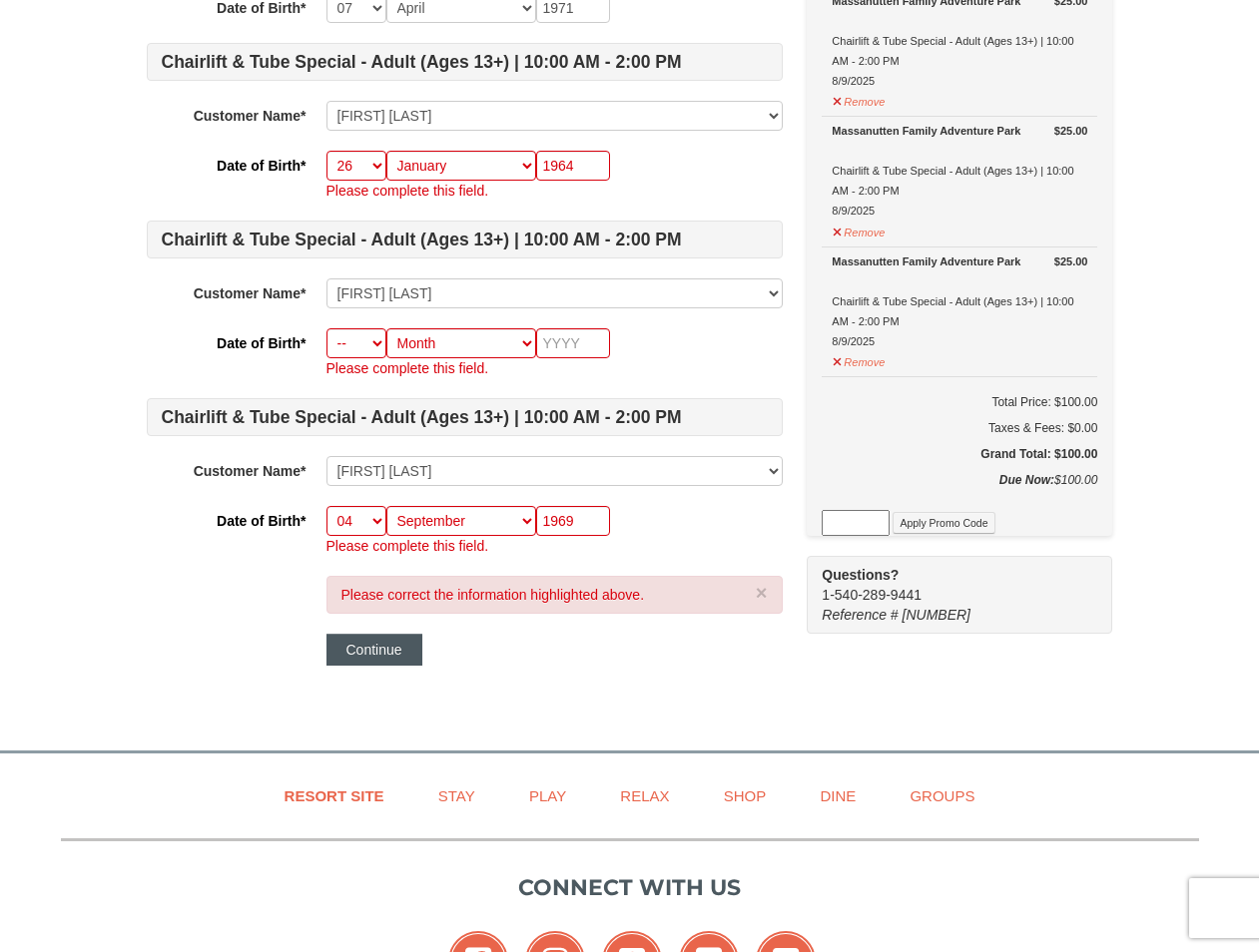 click on "Continue" at bounding box center [374, 650] 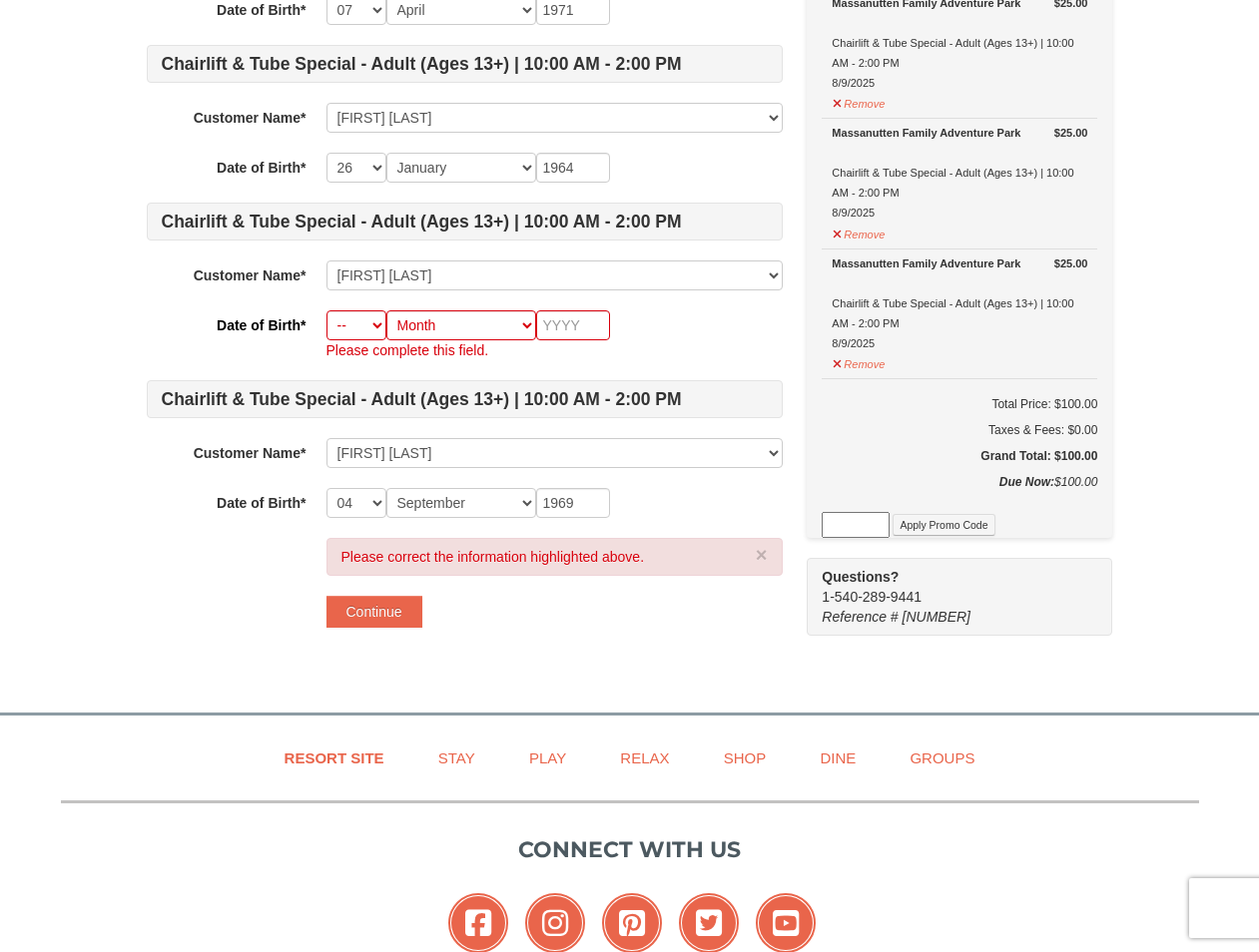 scroll, scrollTop: 357, scrollLeft: 1, axis: both 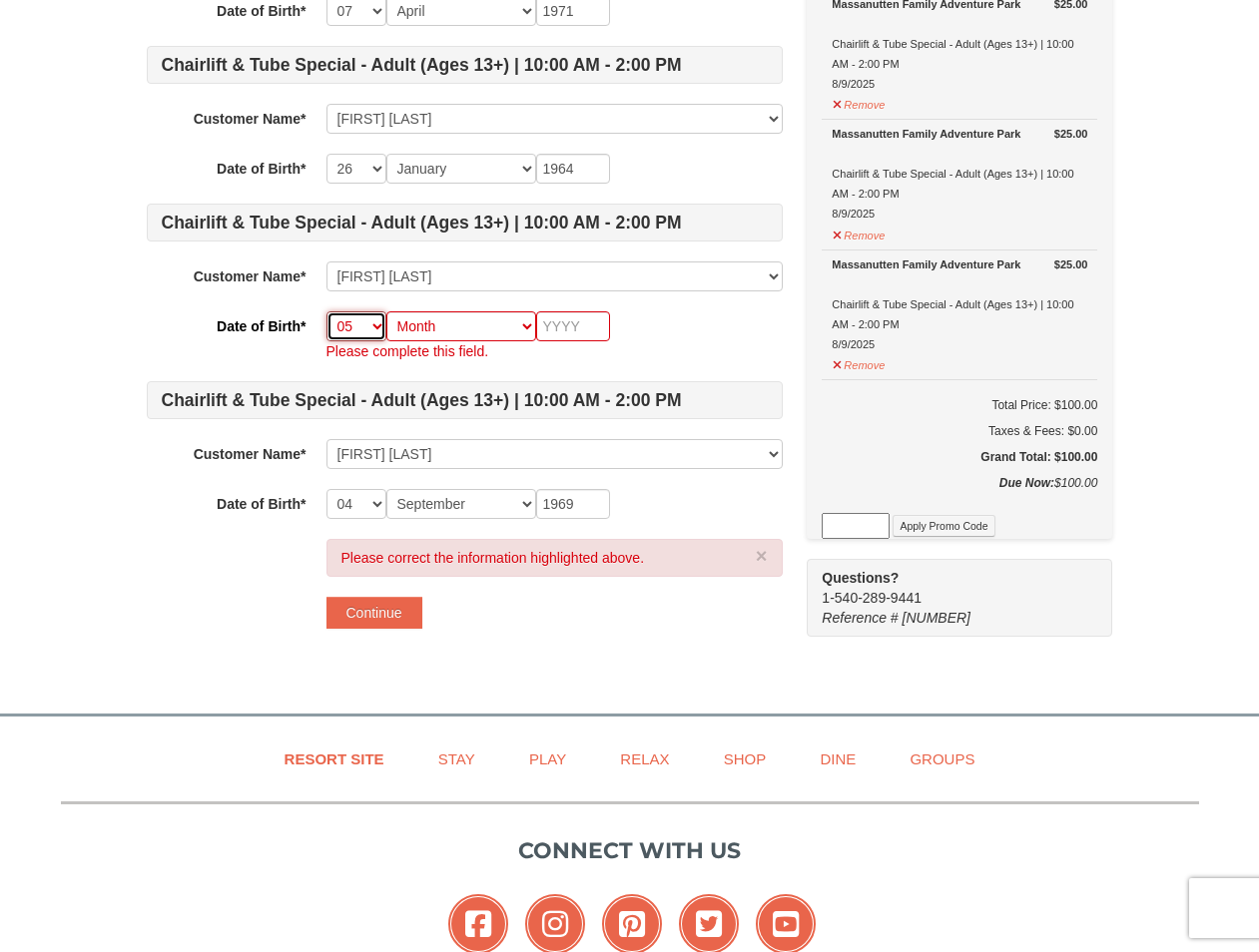 select on "30" 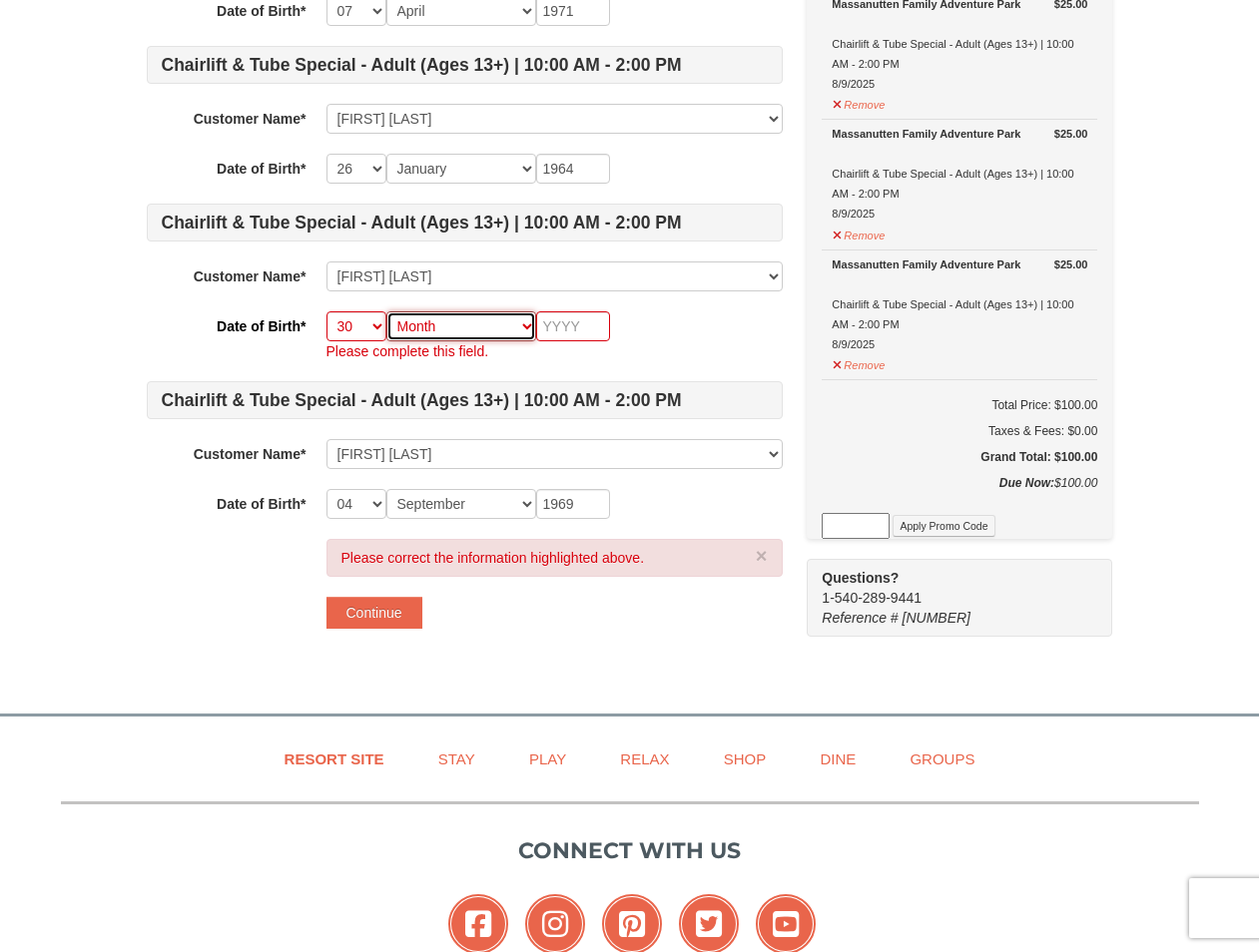 select on "05" 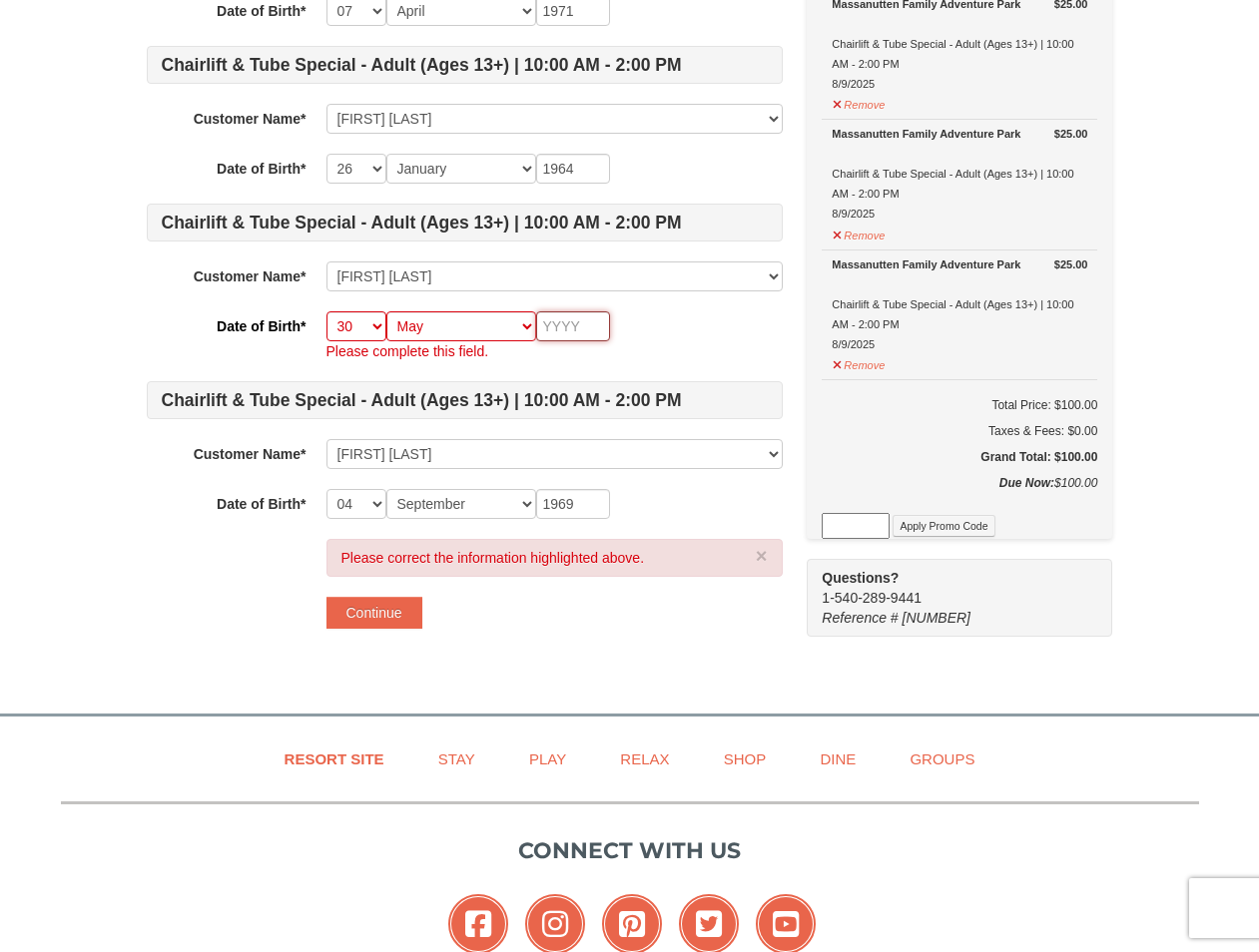 click at bounding box center [573, 326] 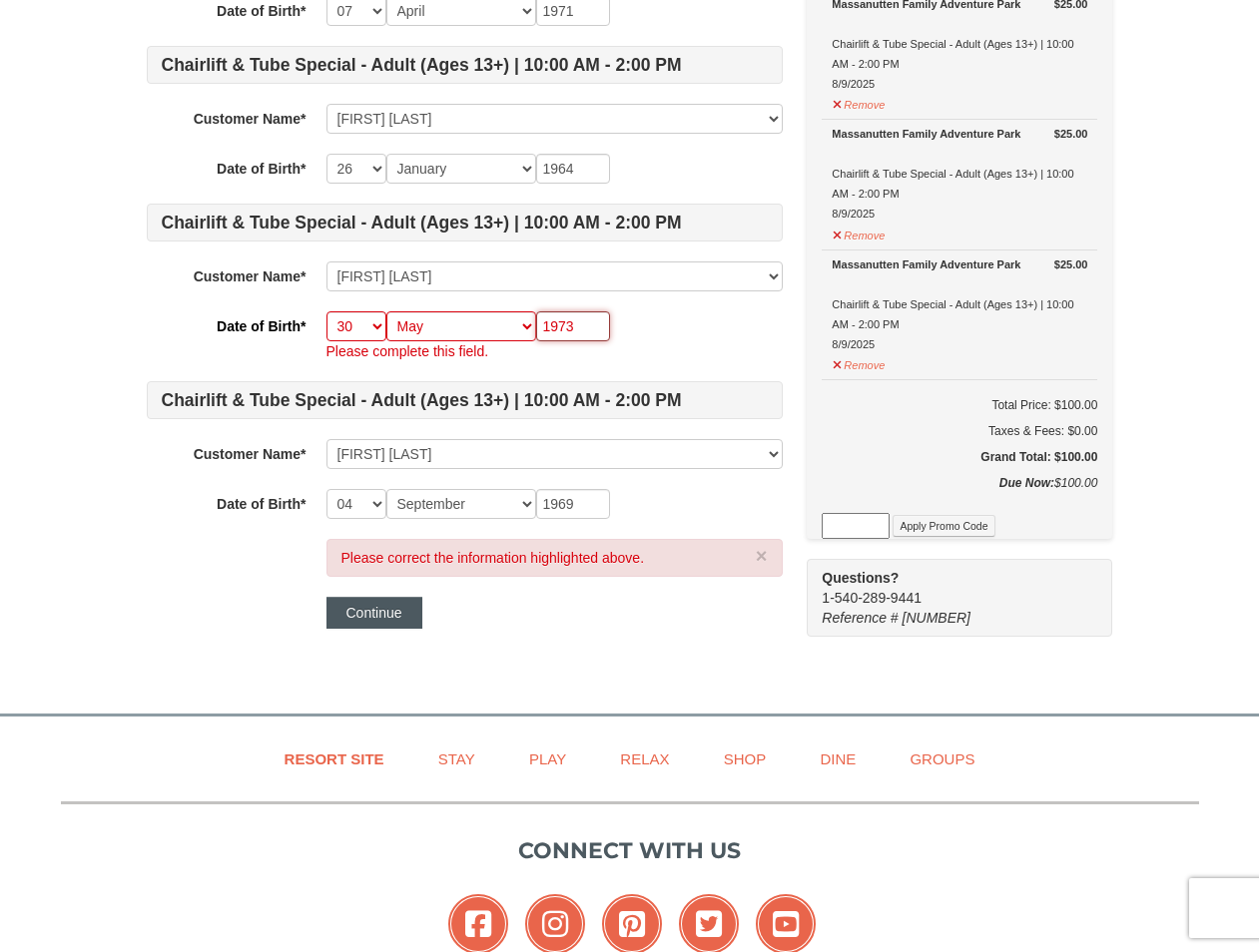 type on "1973" 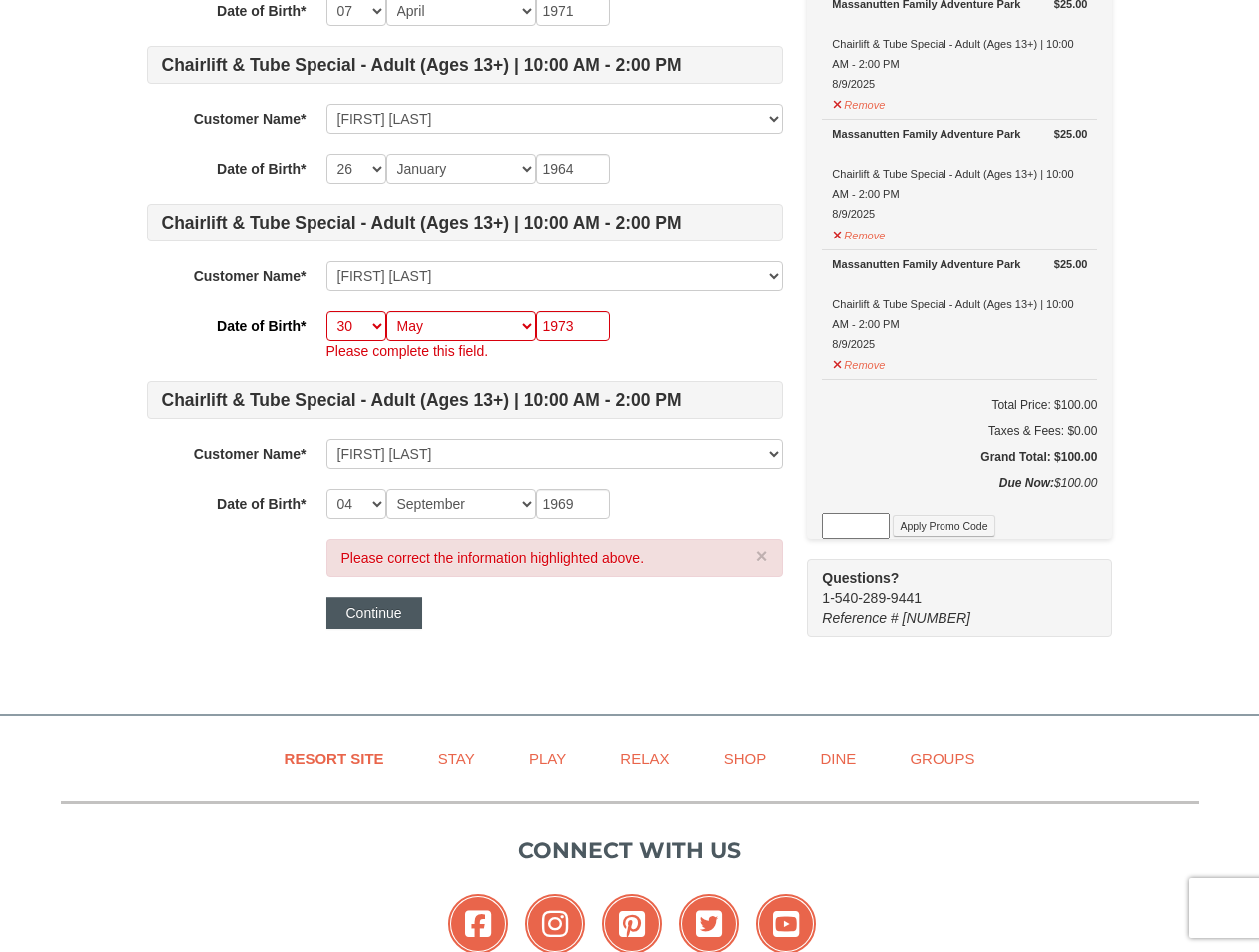 click on "Continue" at bounding box center (374, 613) 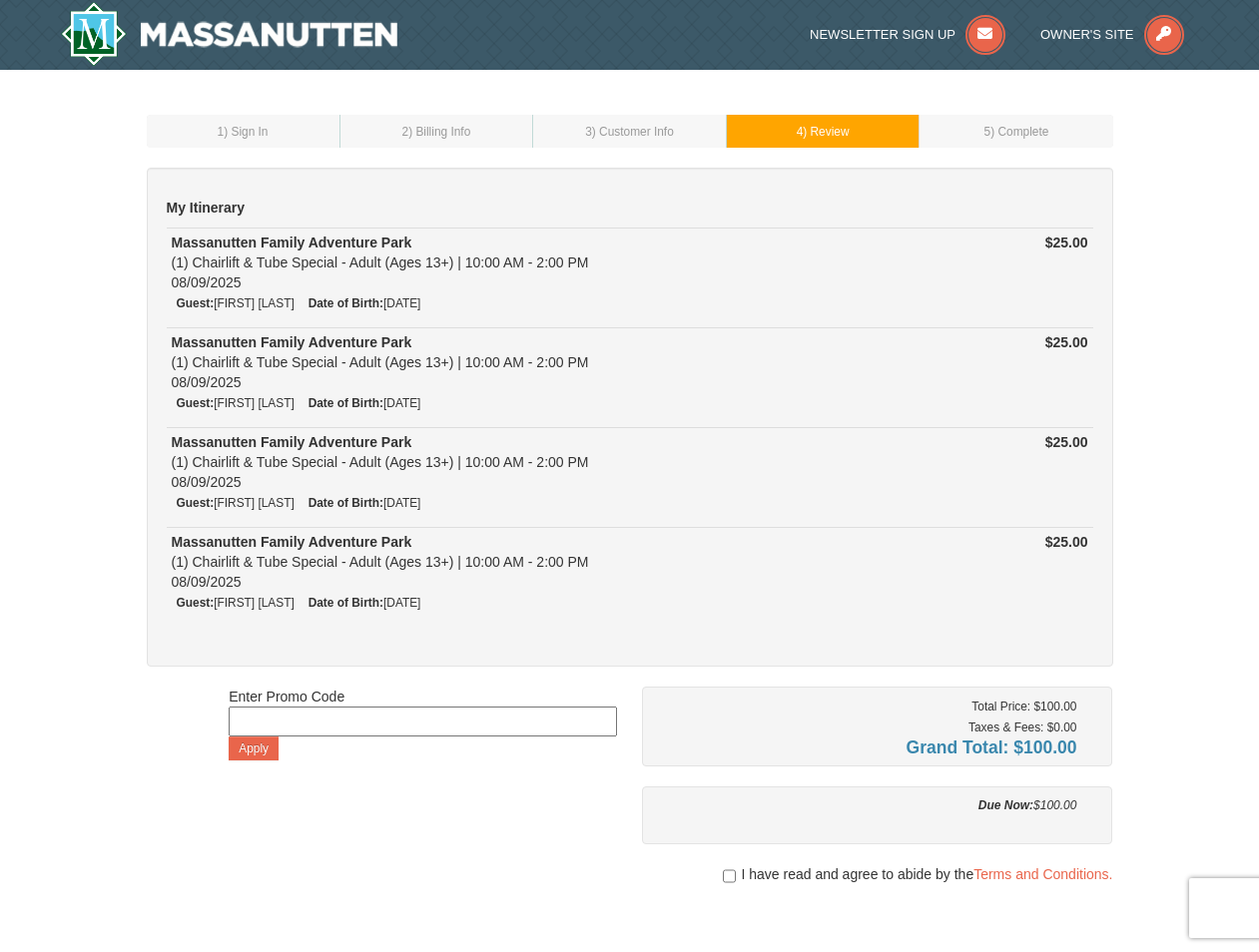 scroll, scrollTop: 0, scrollLeft: 0, axis: both 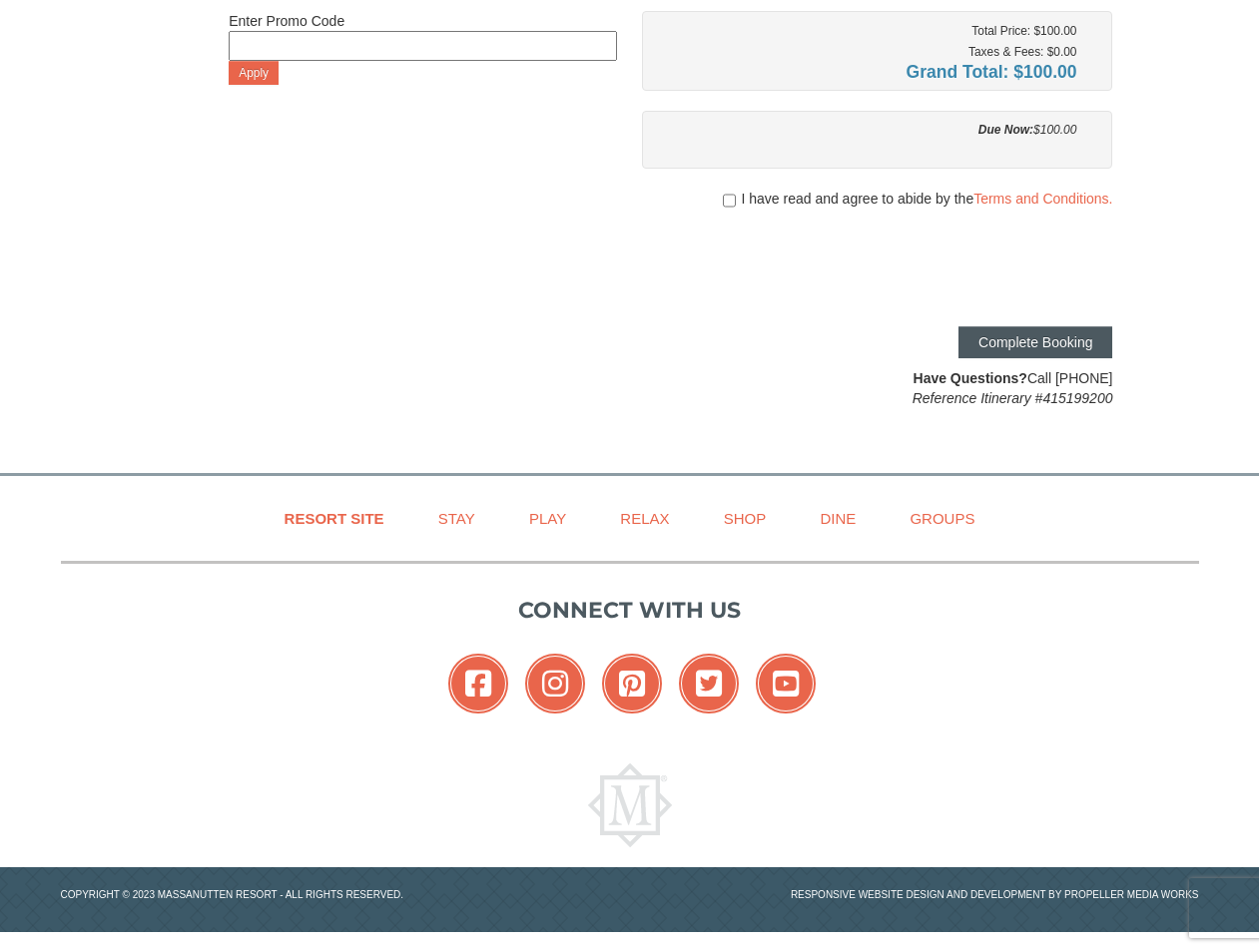 click on "Complete Booking" at bounding box center (1035, 342) 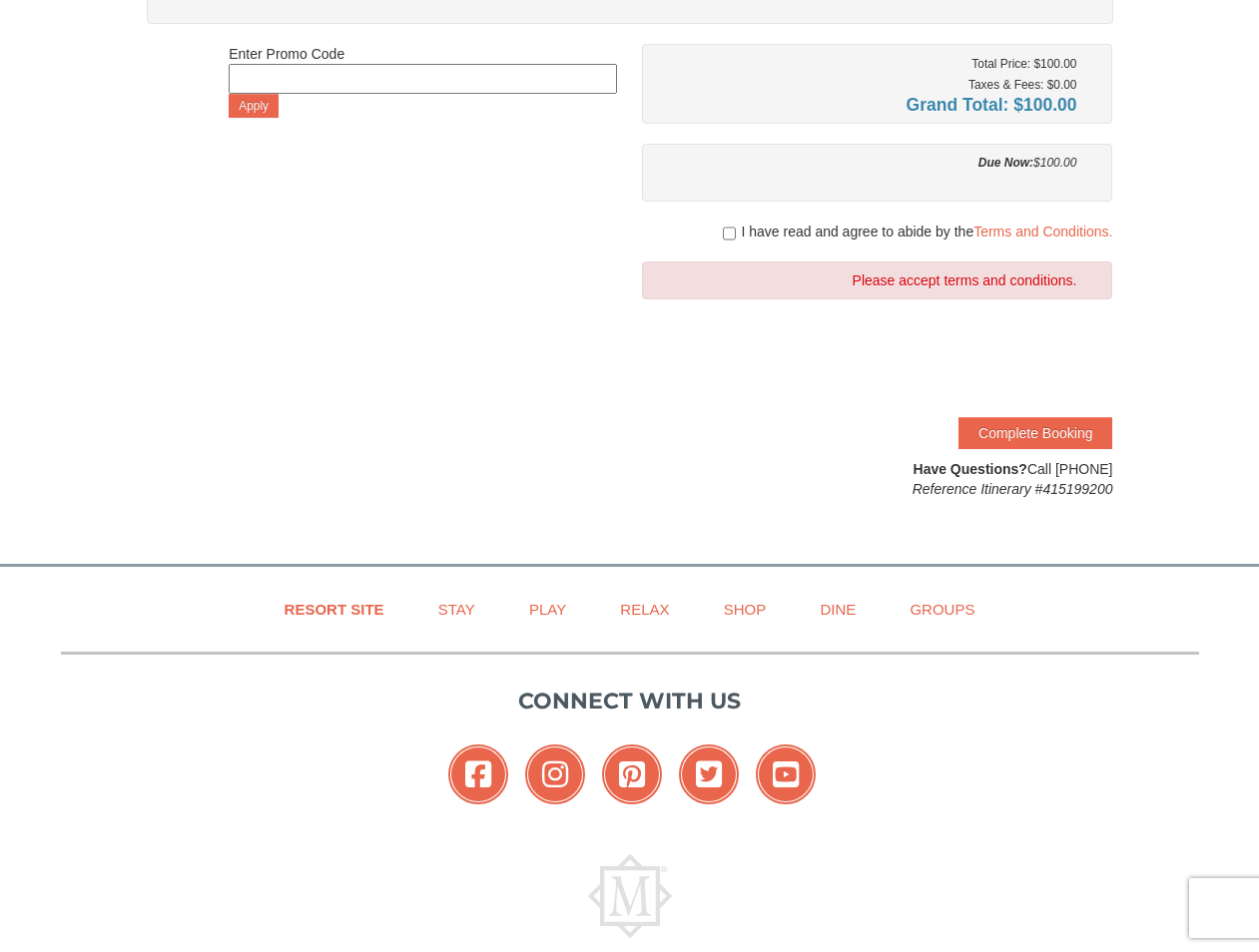 scroll, scrollTop: 640, scrollLeft: 0, axis: vertical 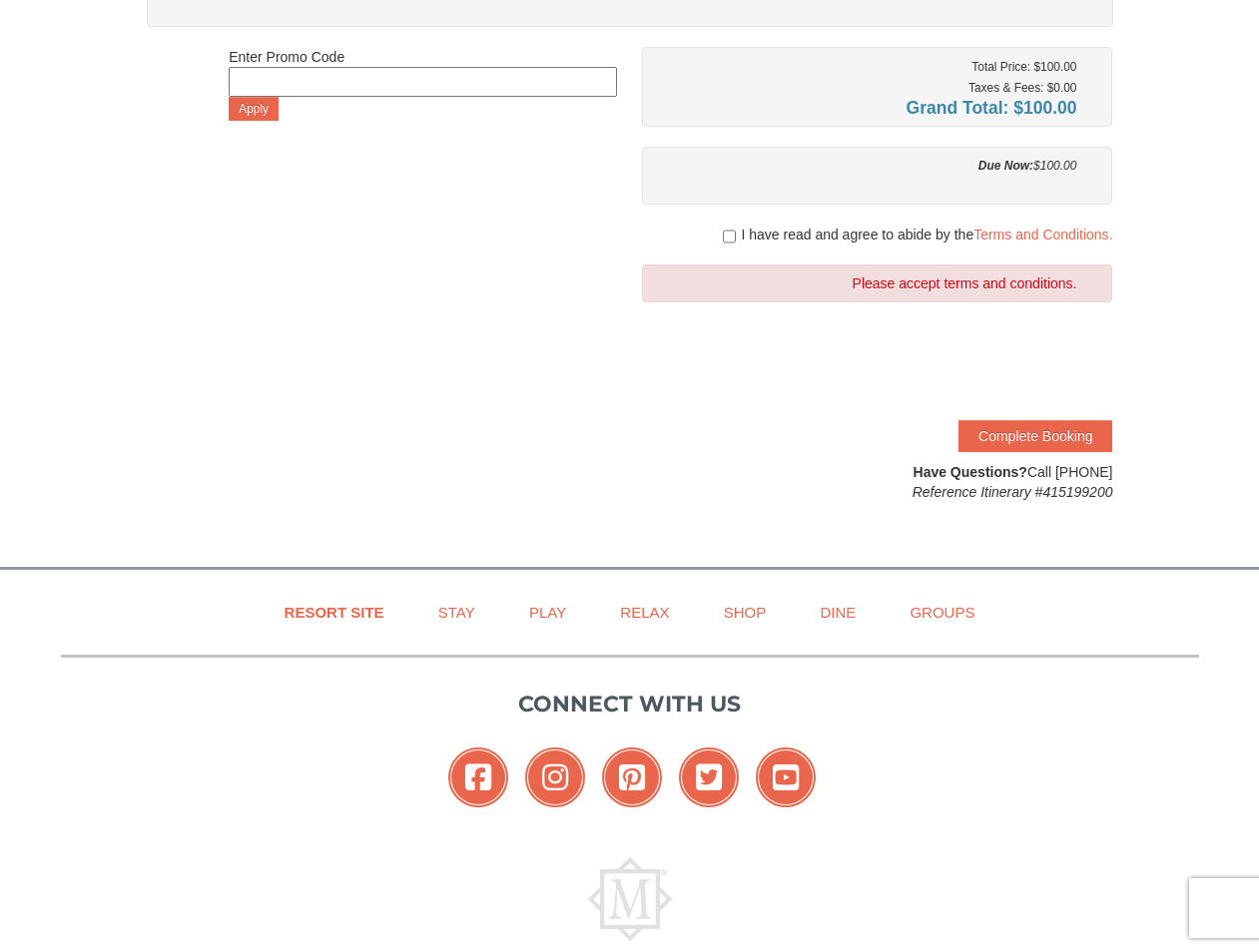 click at bounding box center (729, 237) 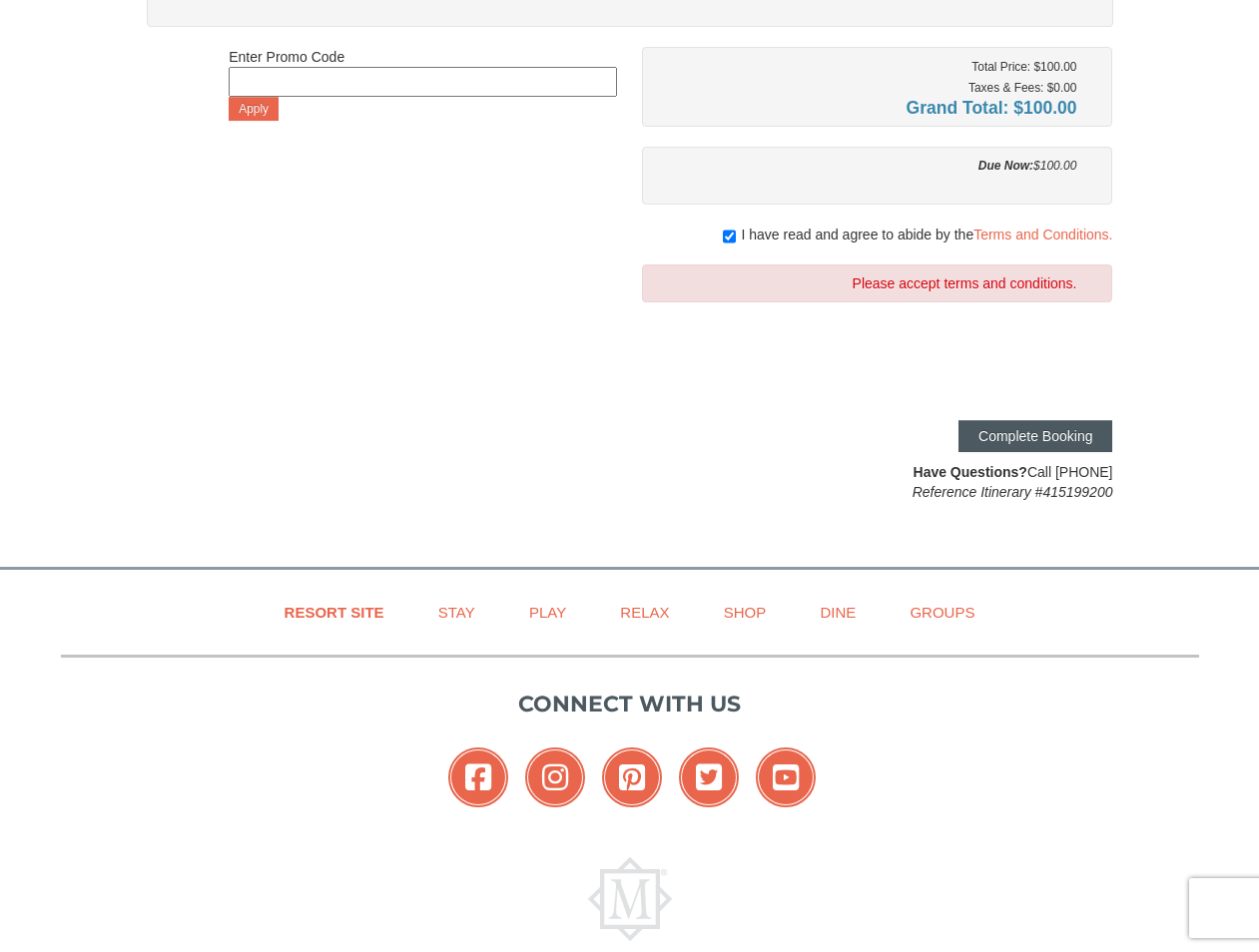 click on "Complete Booking" at bounding box center [1035, 436] 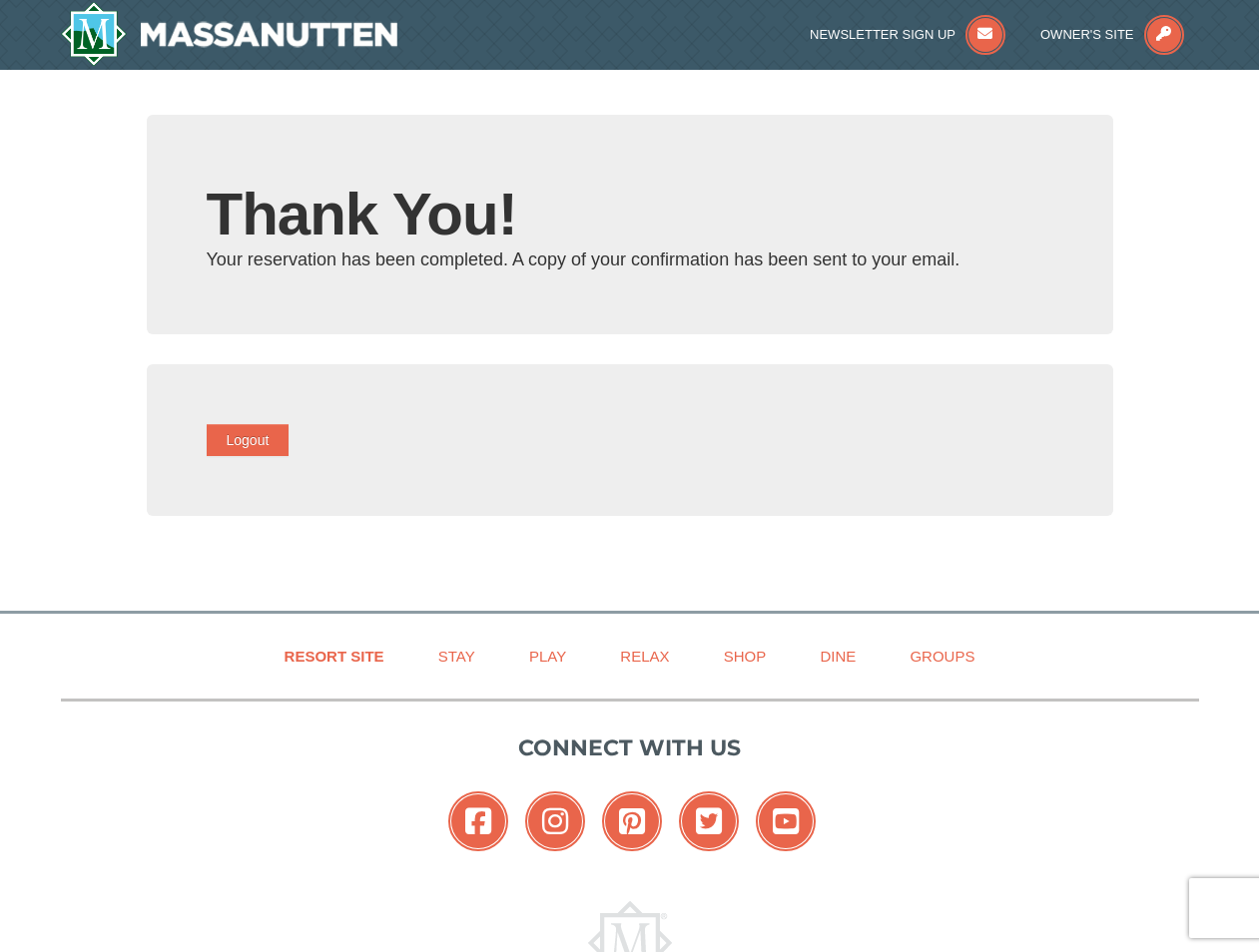 scroll, scrollTop: 0, scrollLeft: 0, axis: both 